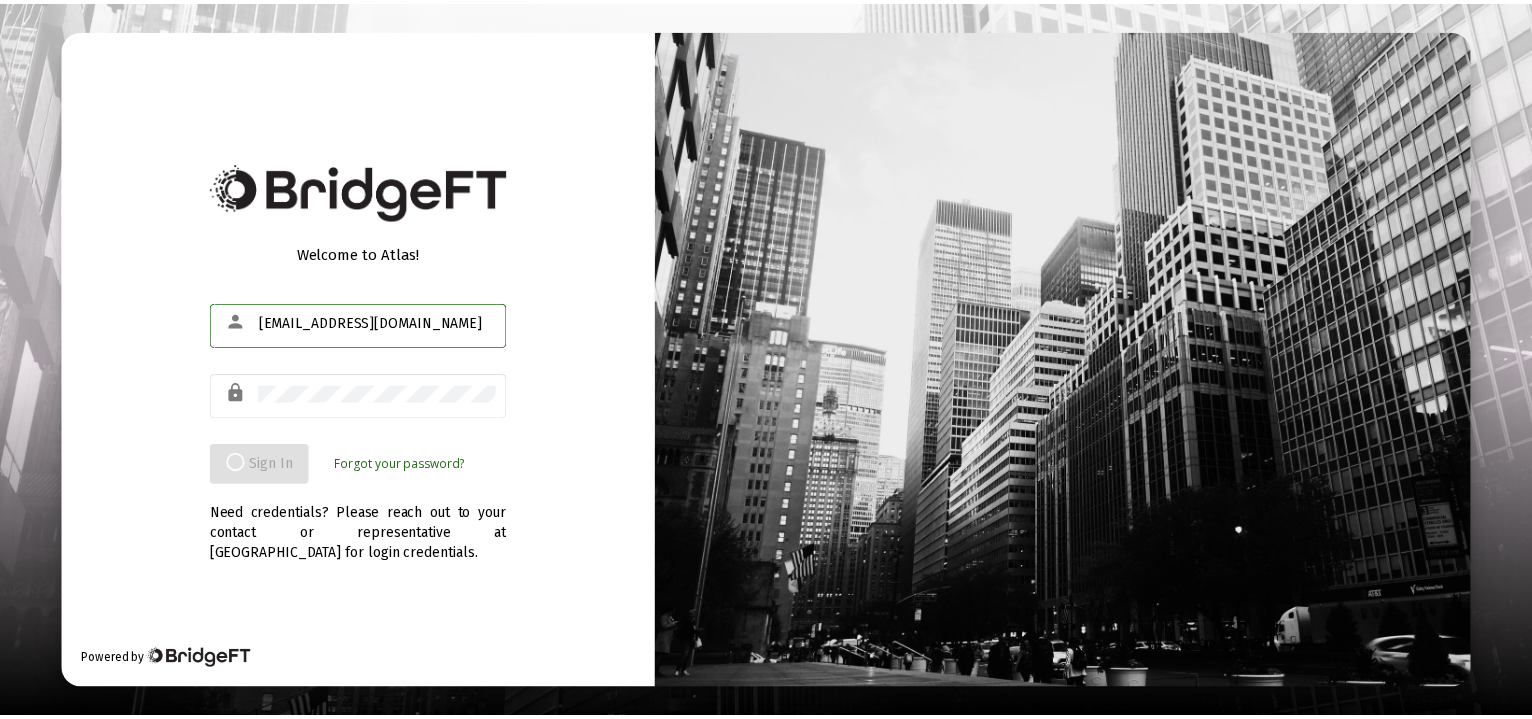 scroll, scrollTop: 0, scrollLeft: 0, axis: both 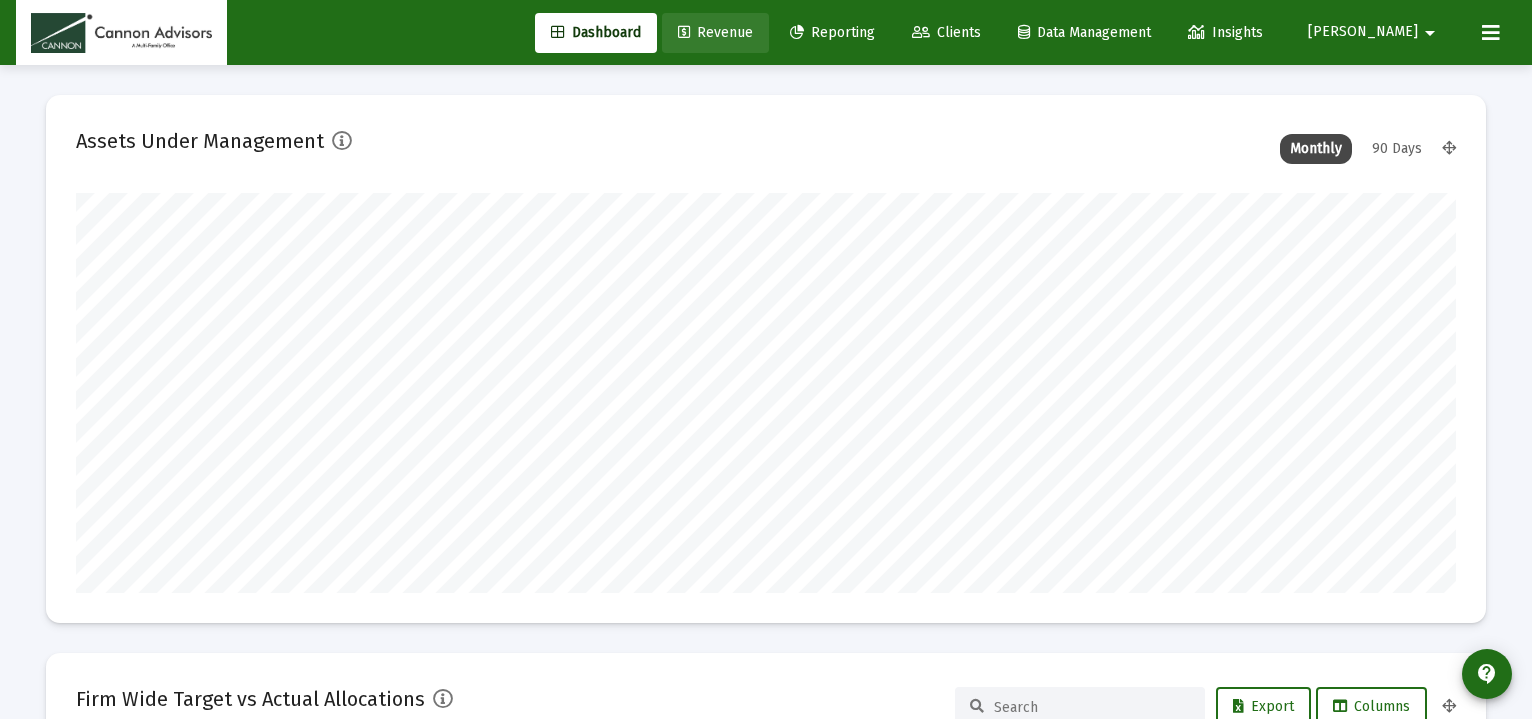 click on "Revenue" 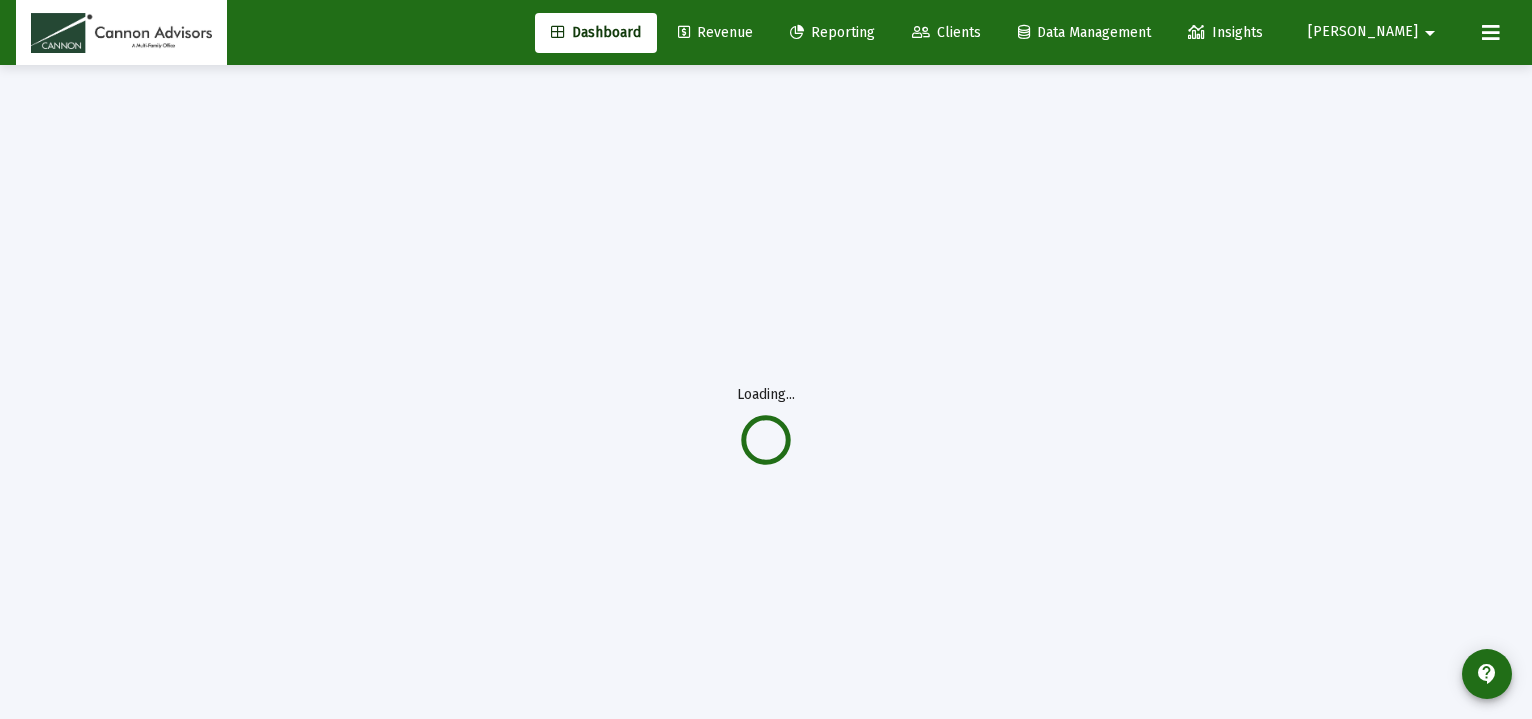 scroll, scrollTop: 0, scrollLeft: 0, axis: both 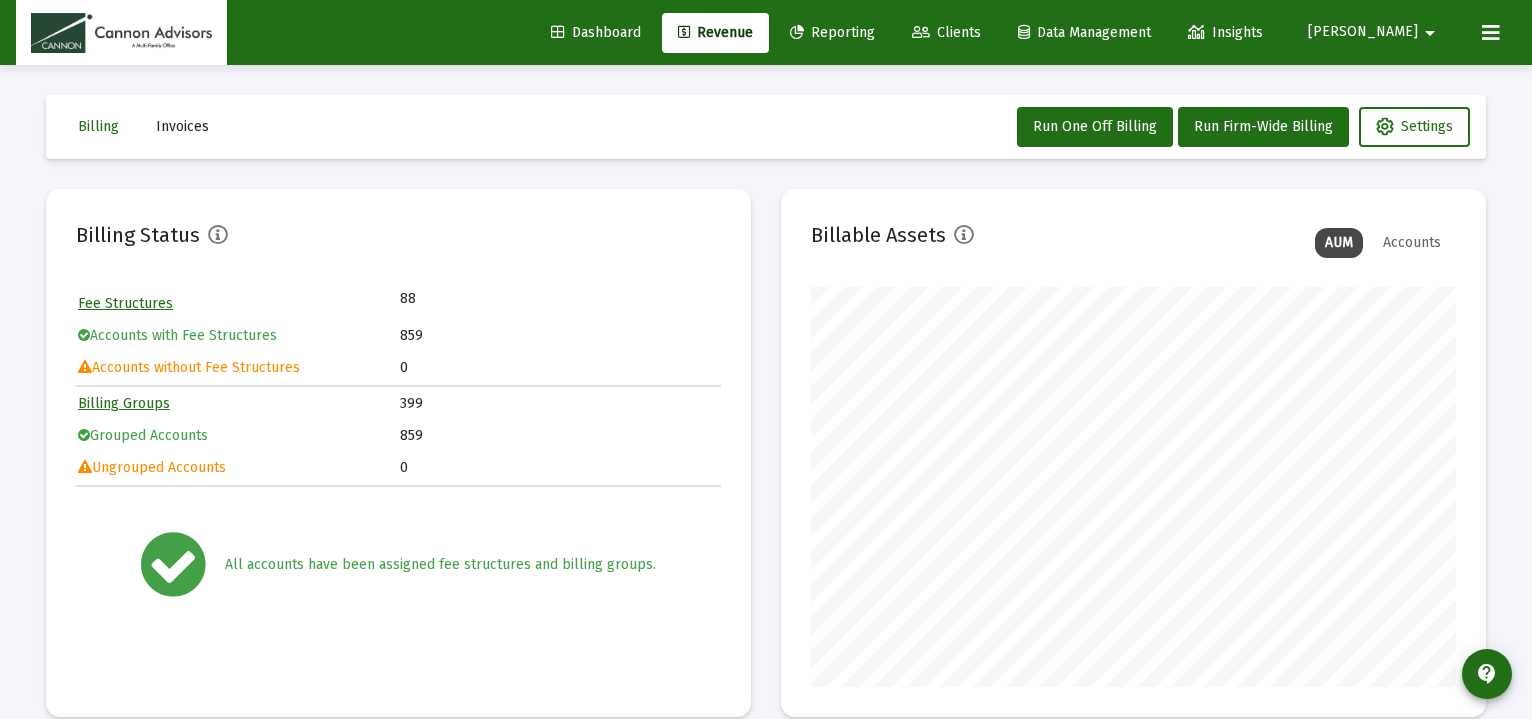 click on "Clients" 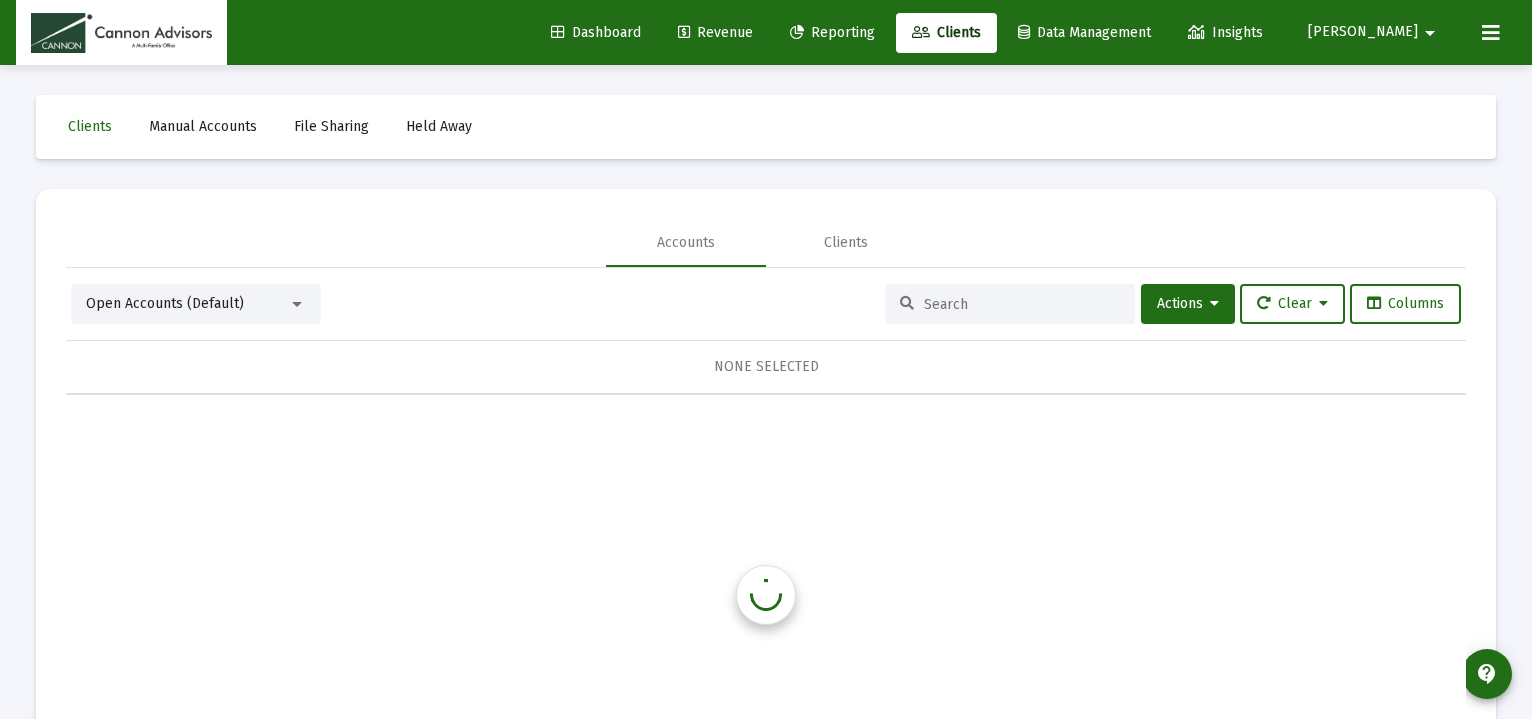 click at bounding box center (1010, 304) 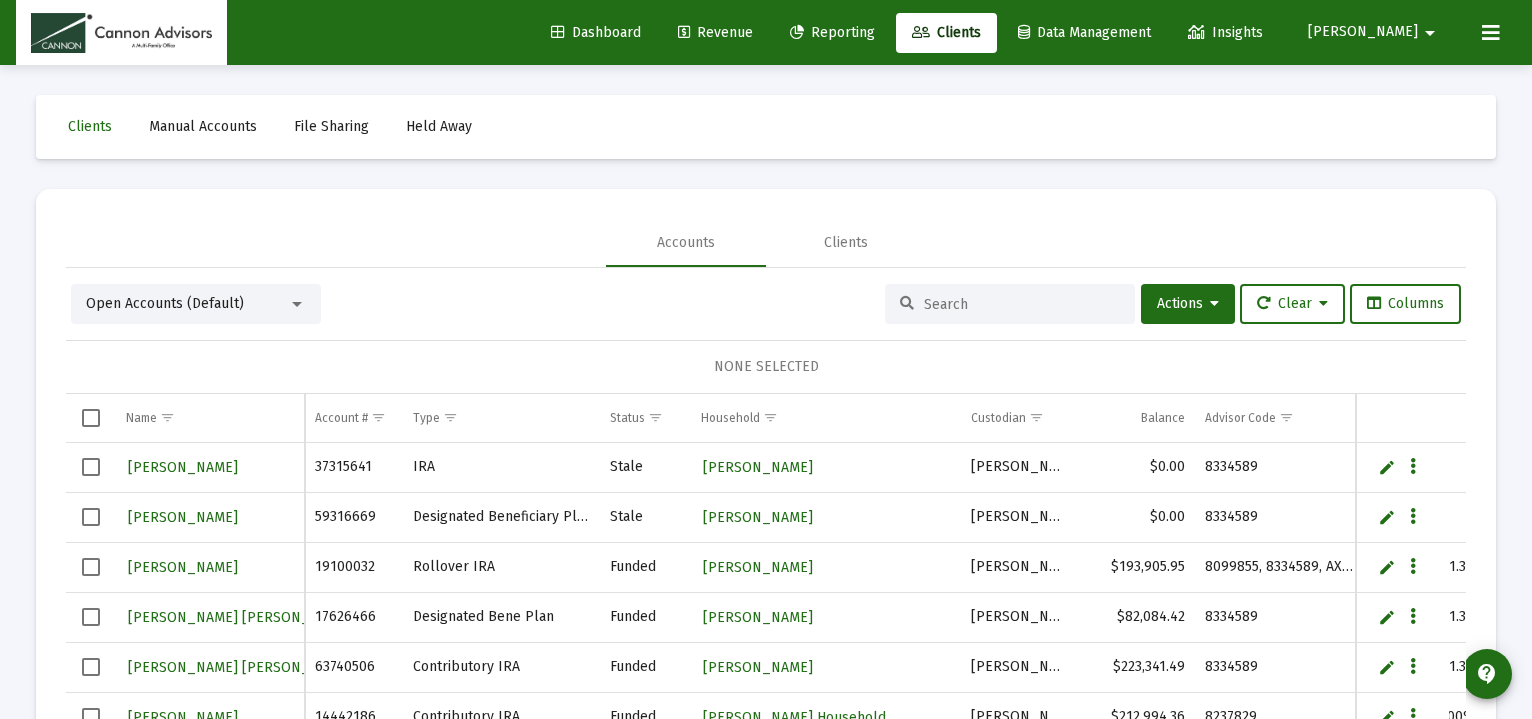 click at bounding box center [1022, 304] 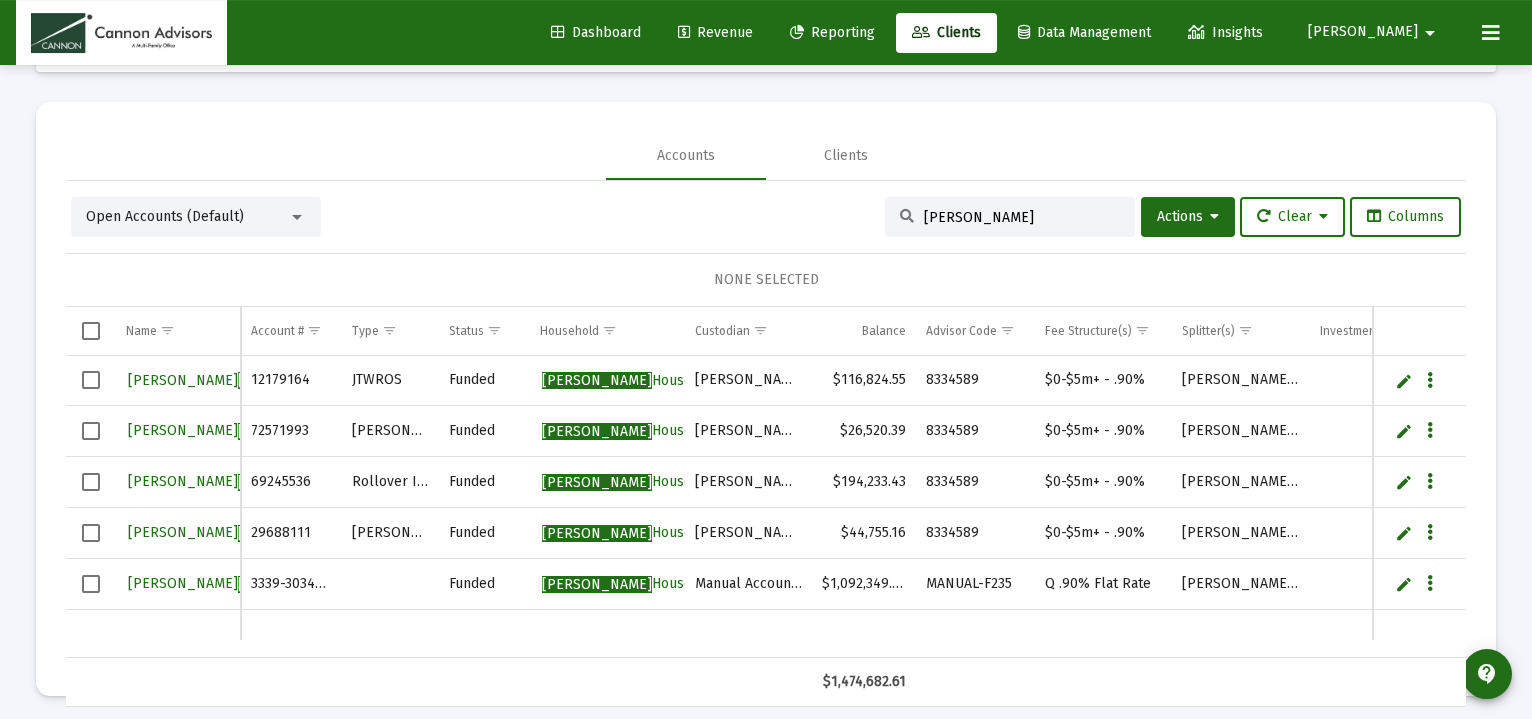 scroll, scrollTop: 94, scrollLeft: 0, axis: vertical 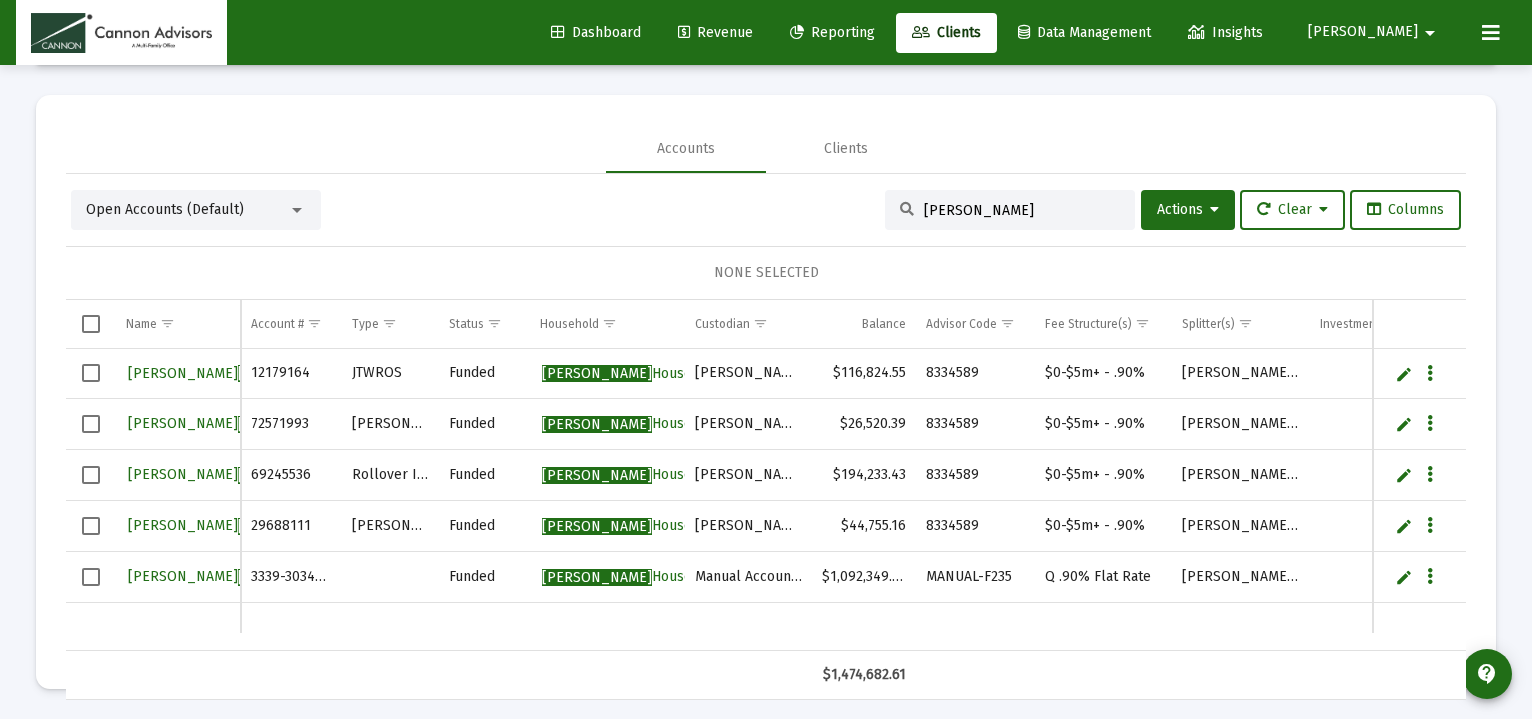 type on "ordoyne" 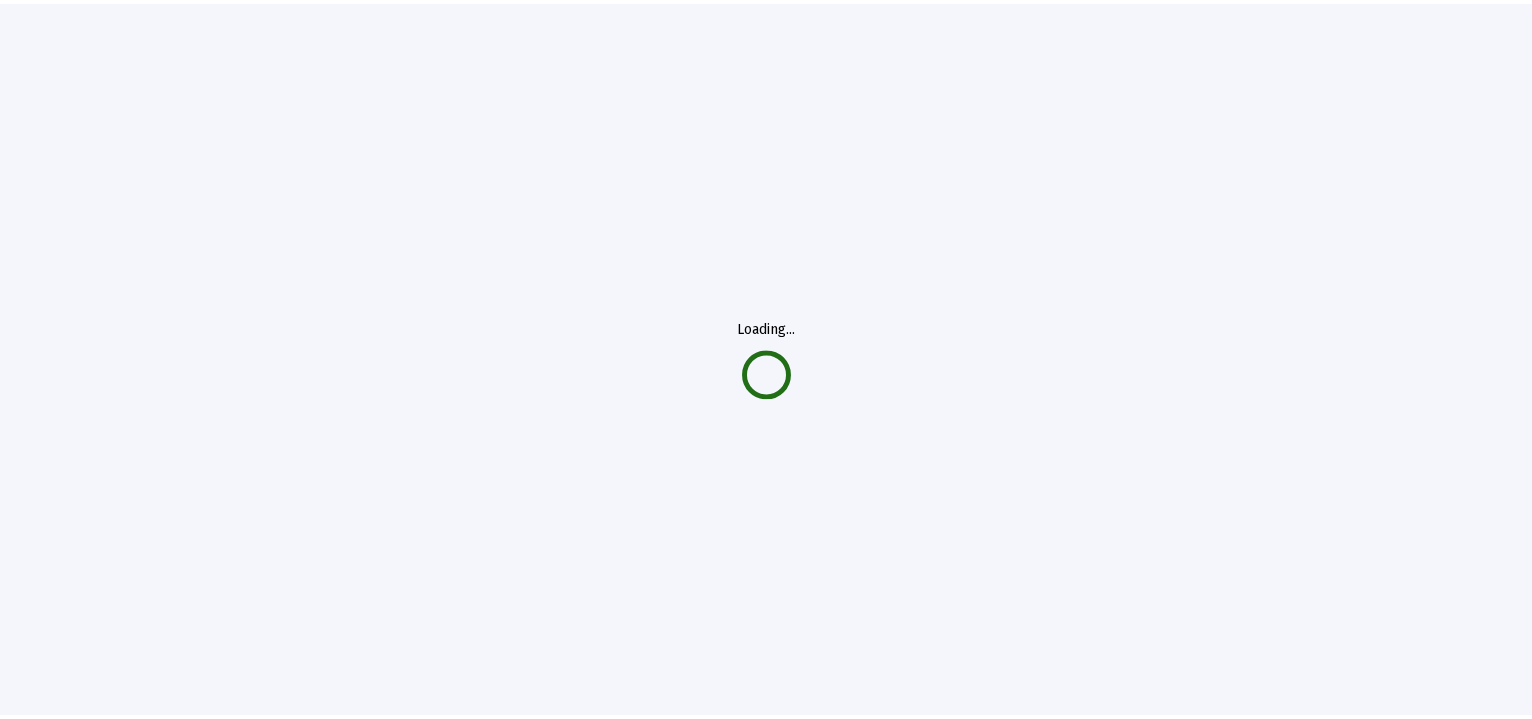 scroll, scrollTop: 0, scrollLeft: 0, axis: both 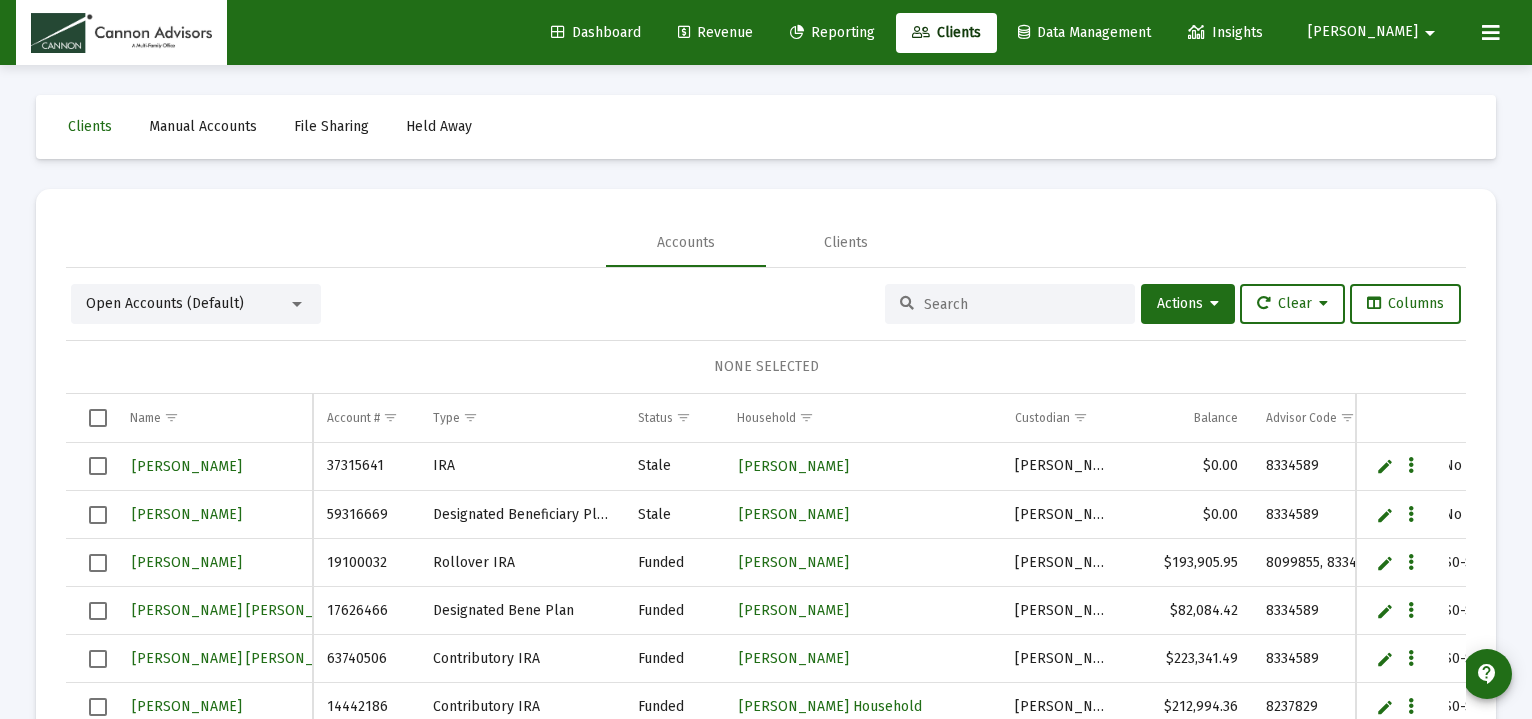 click at bounding box center (1022, 304) 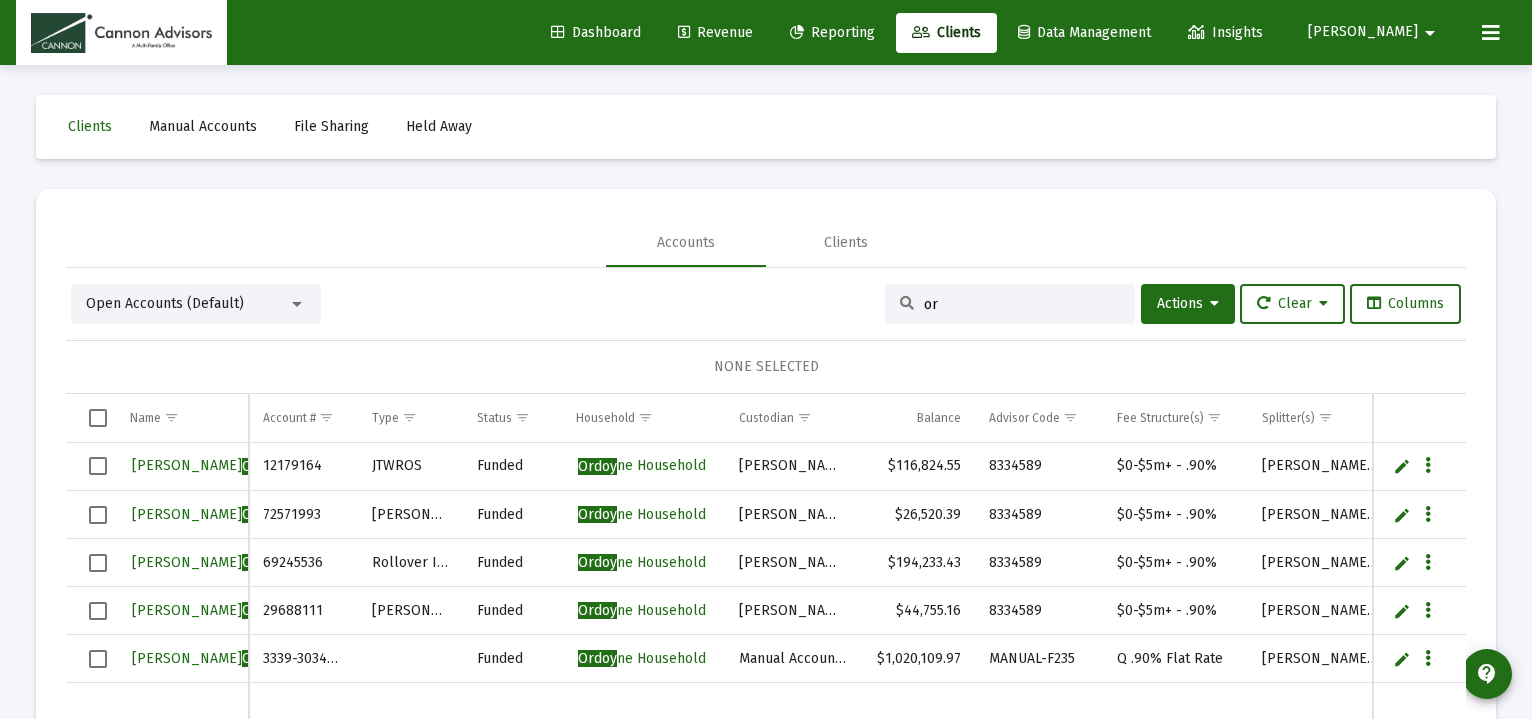 type on "o" 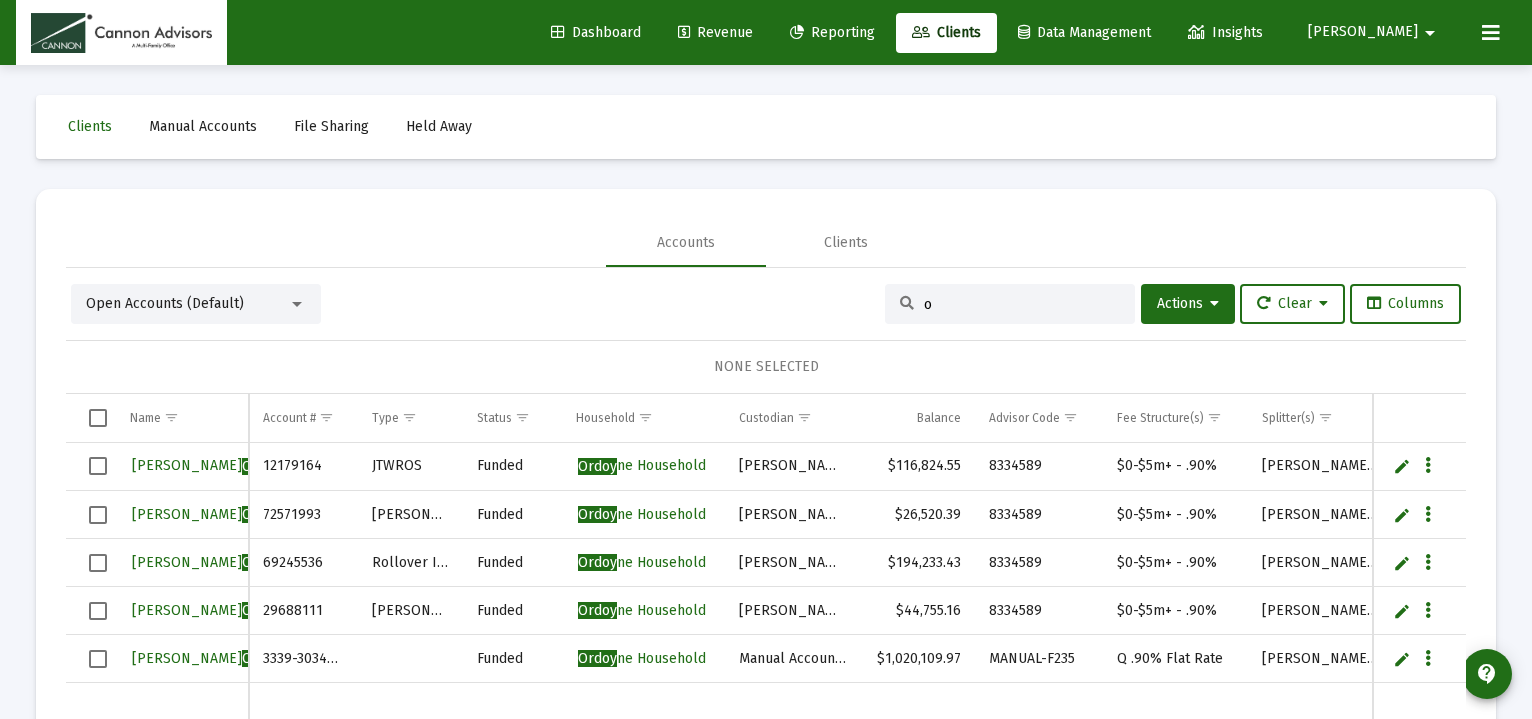 type 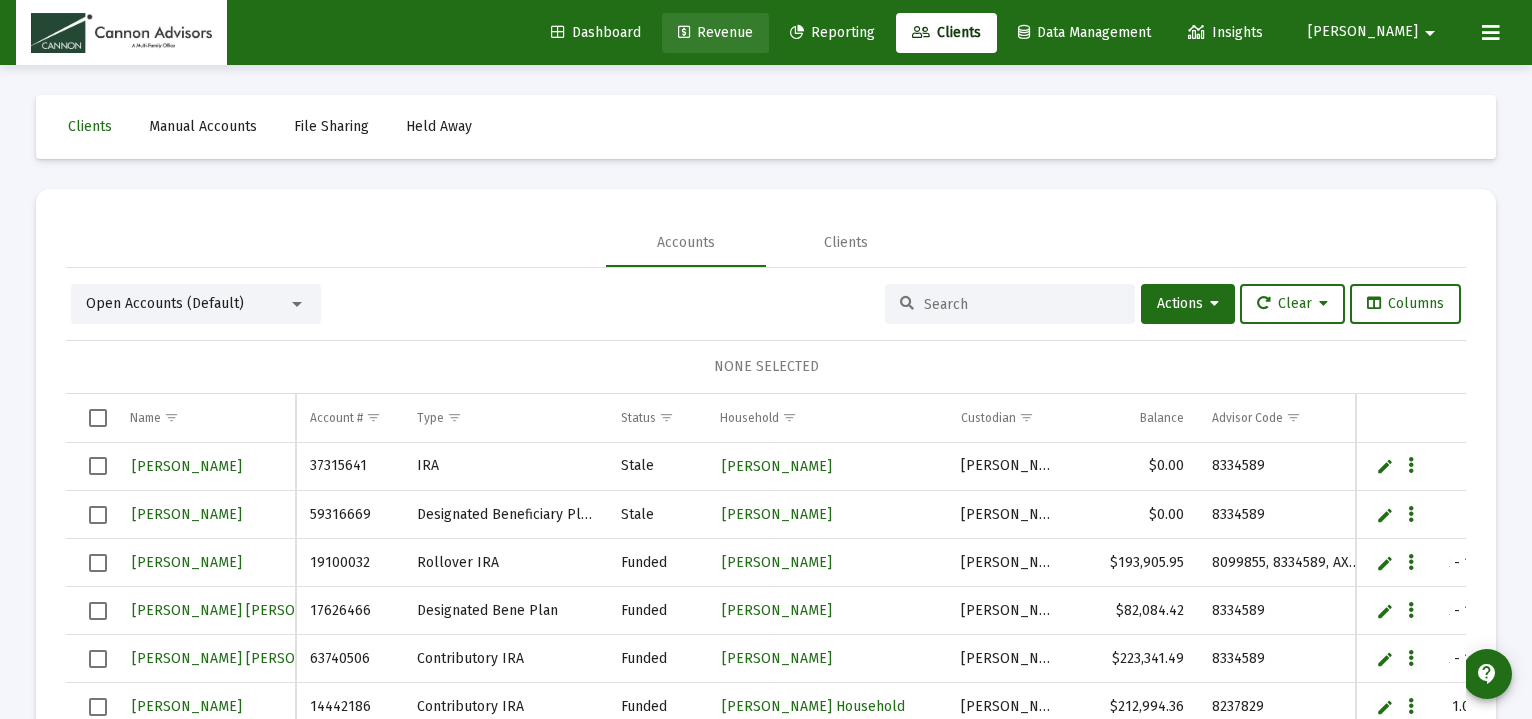 click on "Revenue" 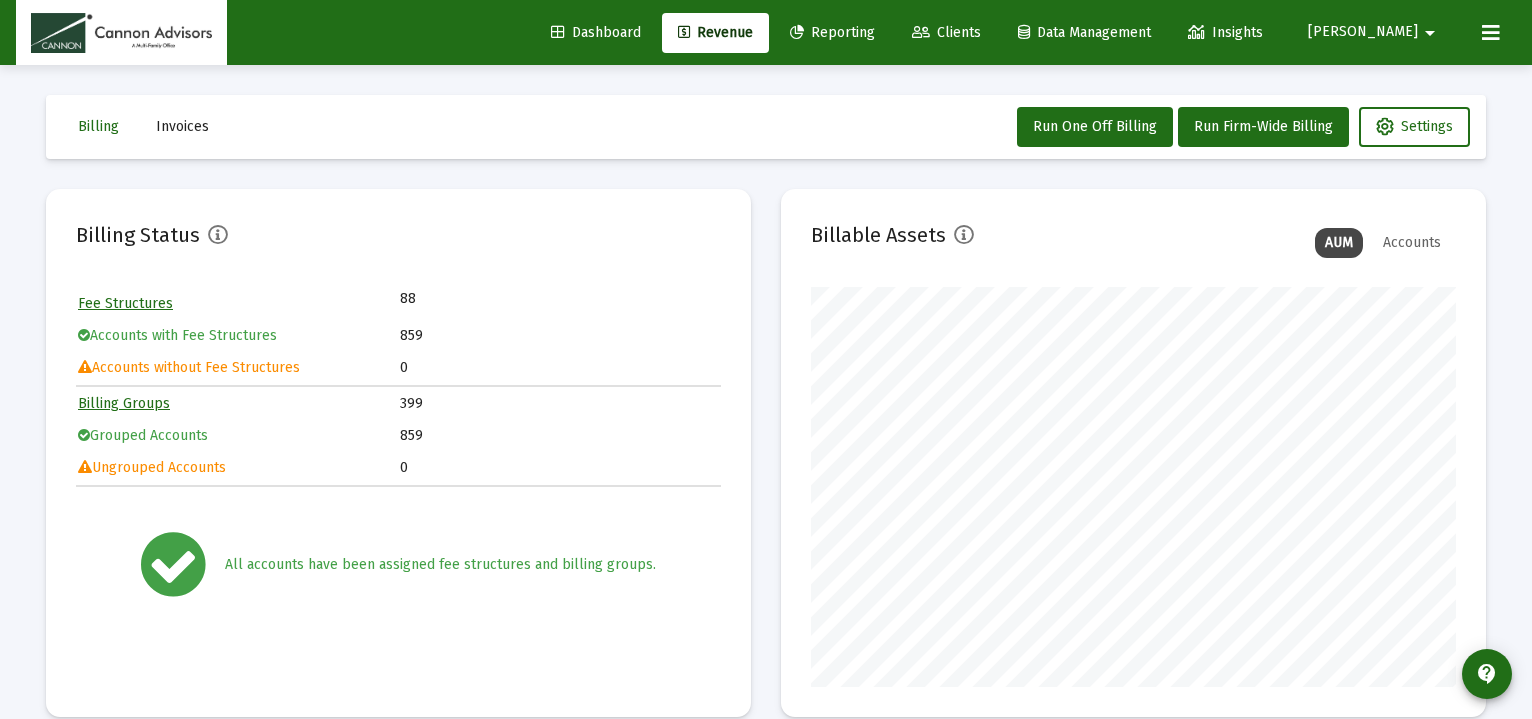scroll, scrollTop: 999600, scrollLeft: 999355, axis: both 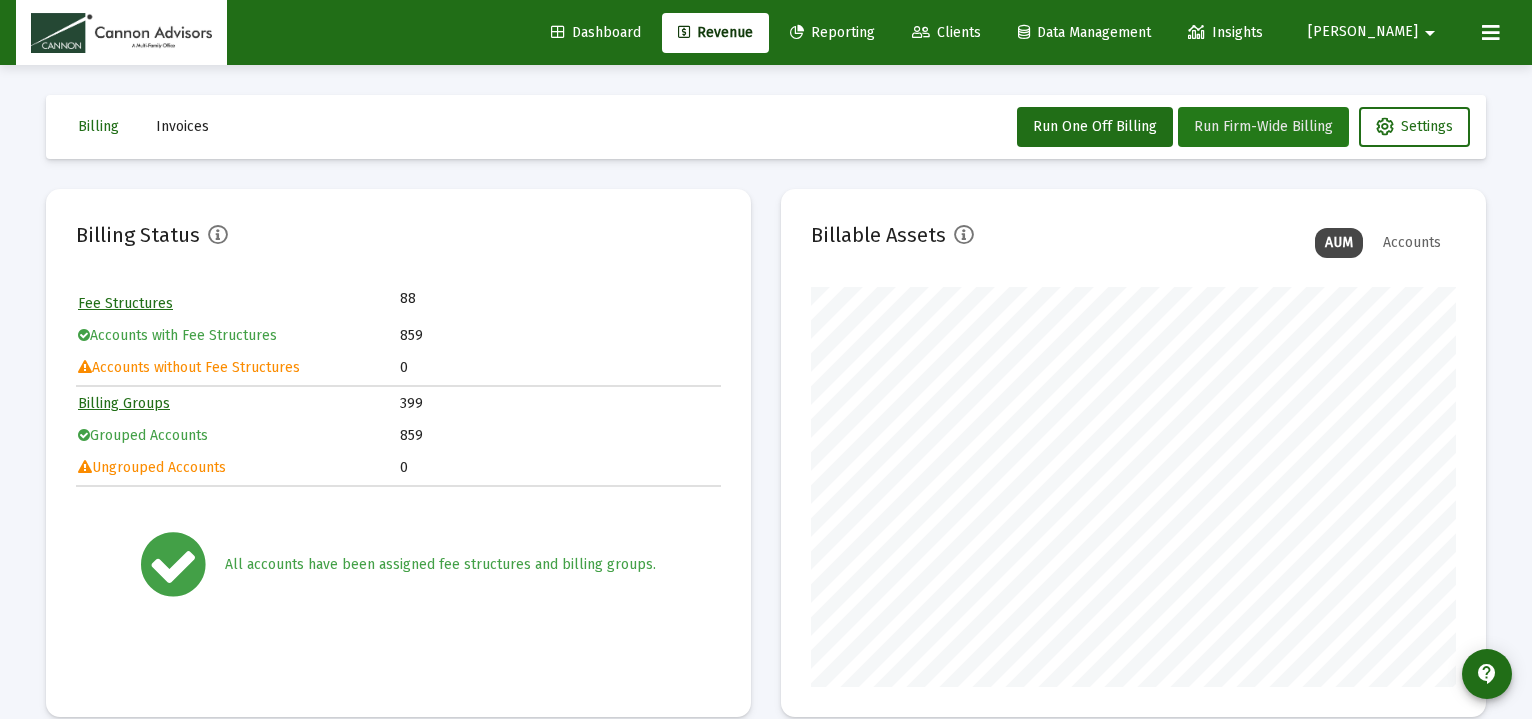 click on "Run Firm-Wide Billing" 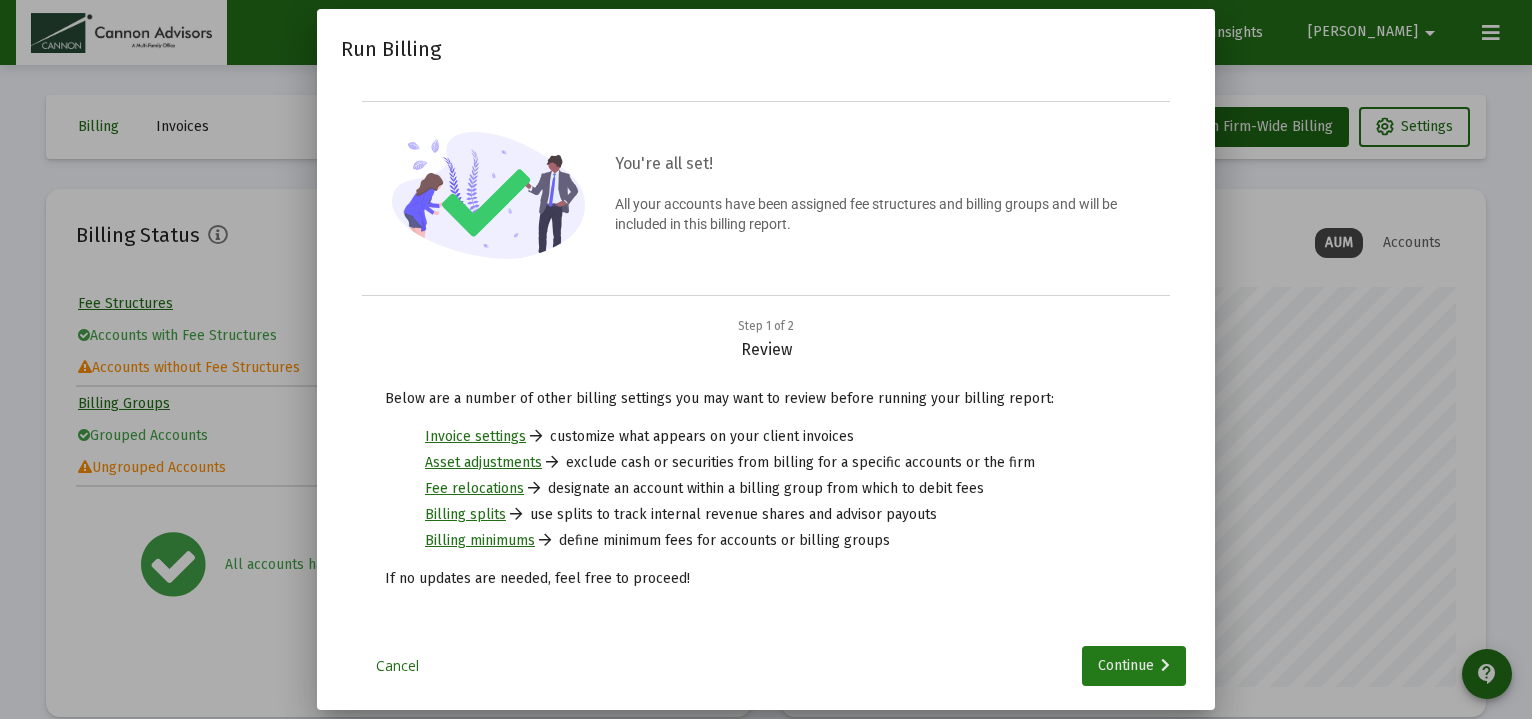 click on "Continue" at bounding box center (1134, 666) 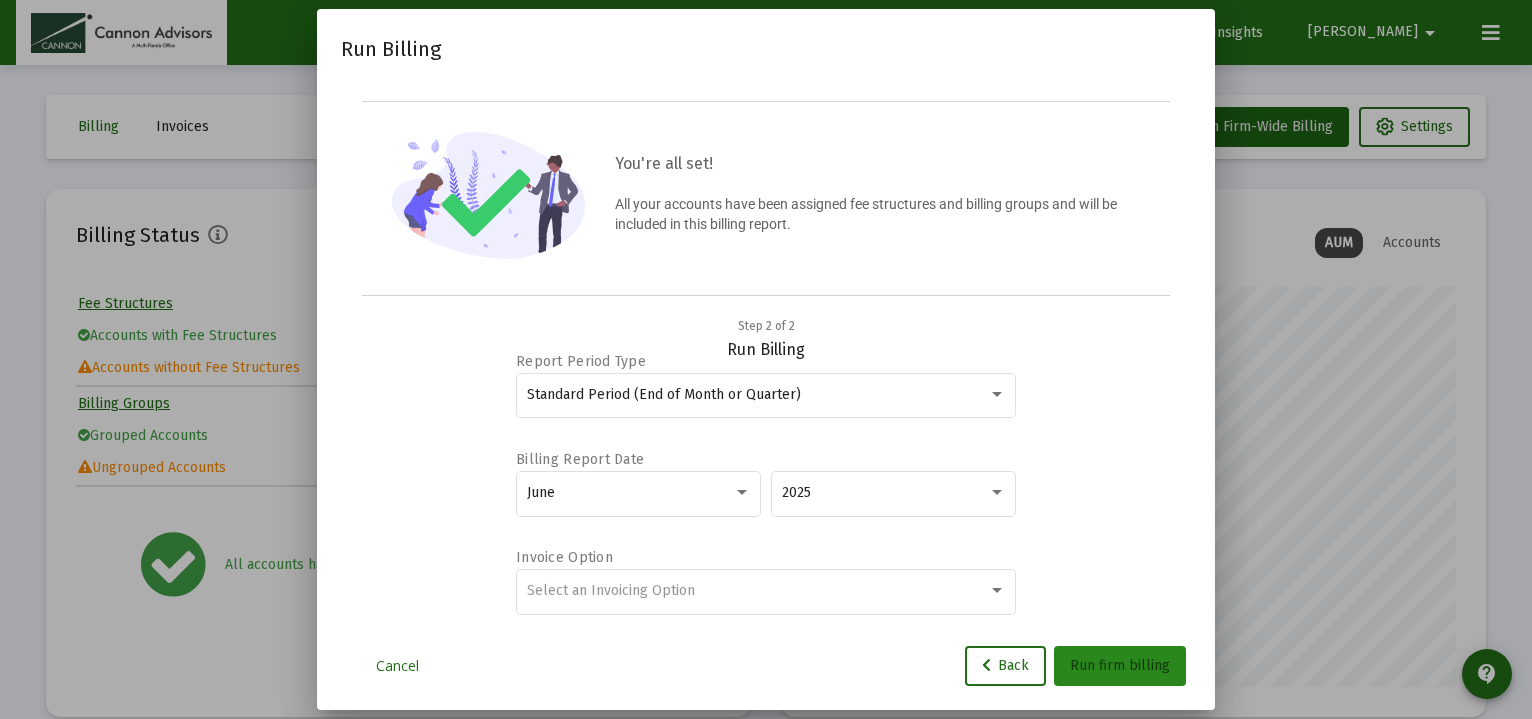 click on "Run firm billing" at bounding box center (1120, 665) 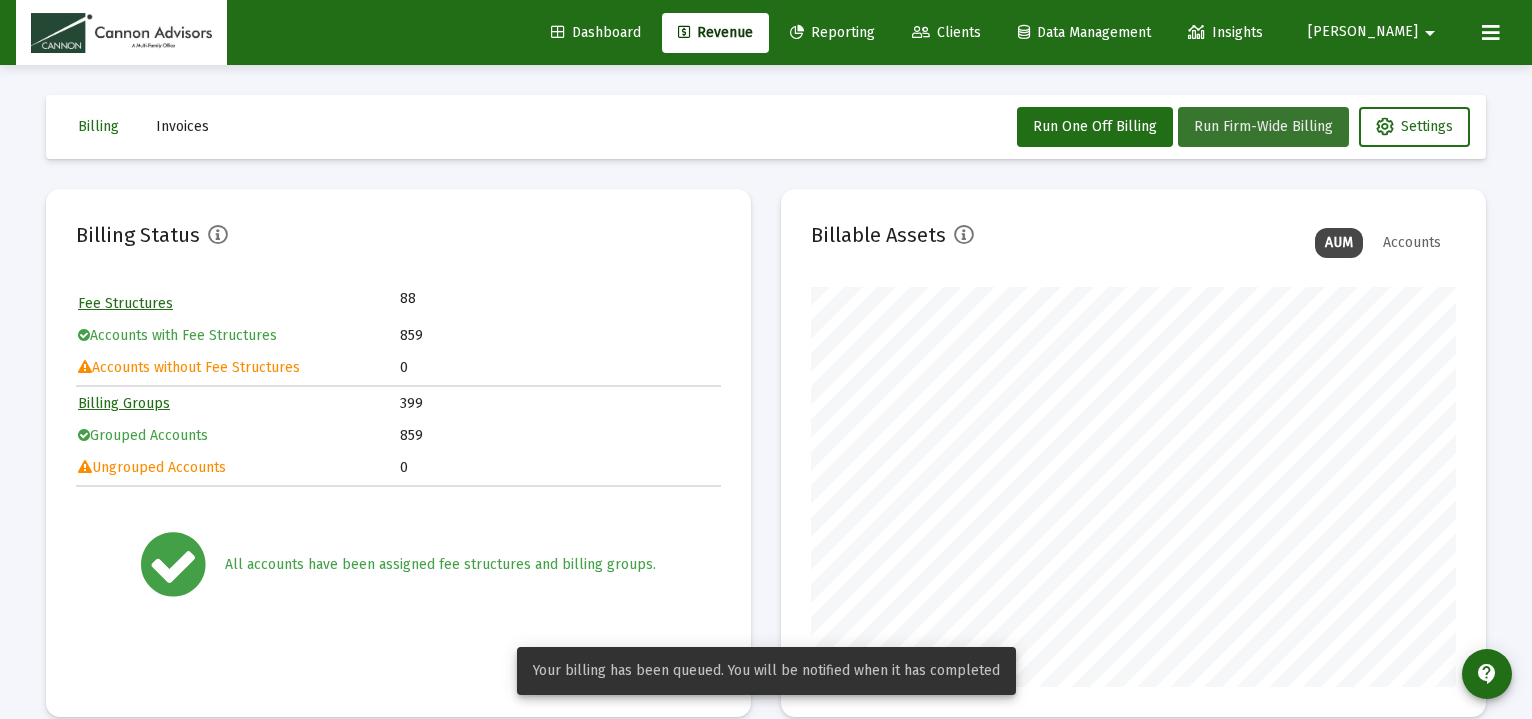 scroll, scrollTop: 999600, scrollLeft: 999355, axis: both 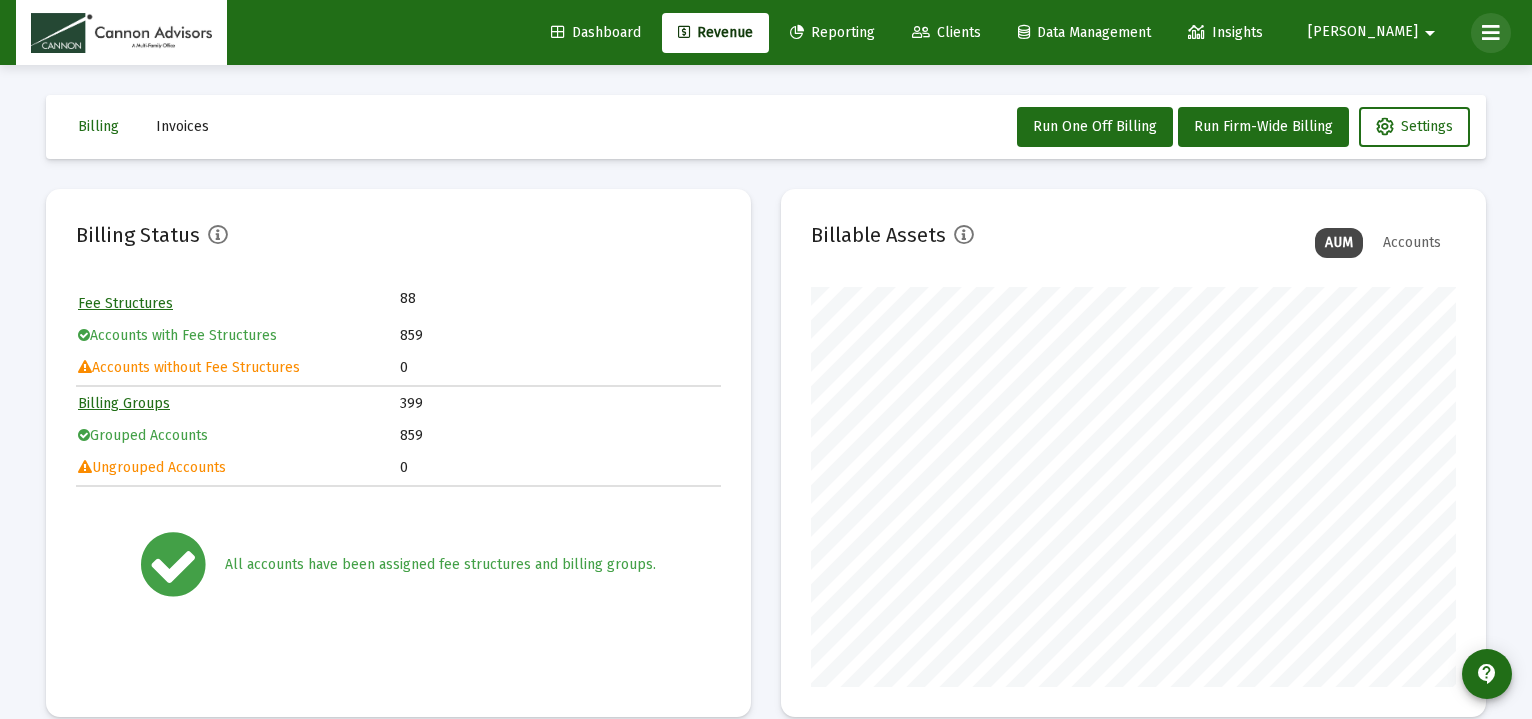 click 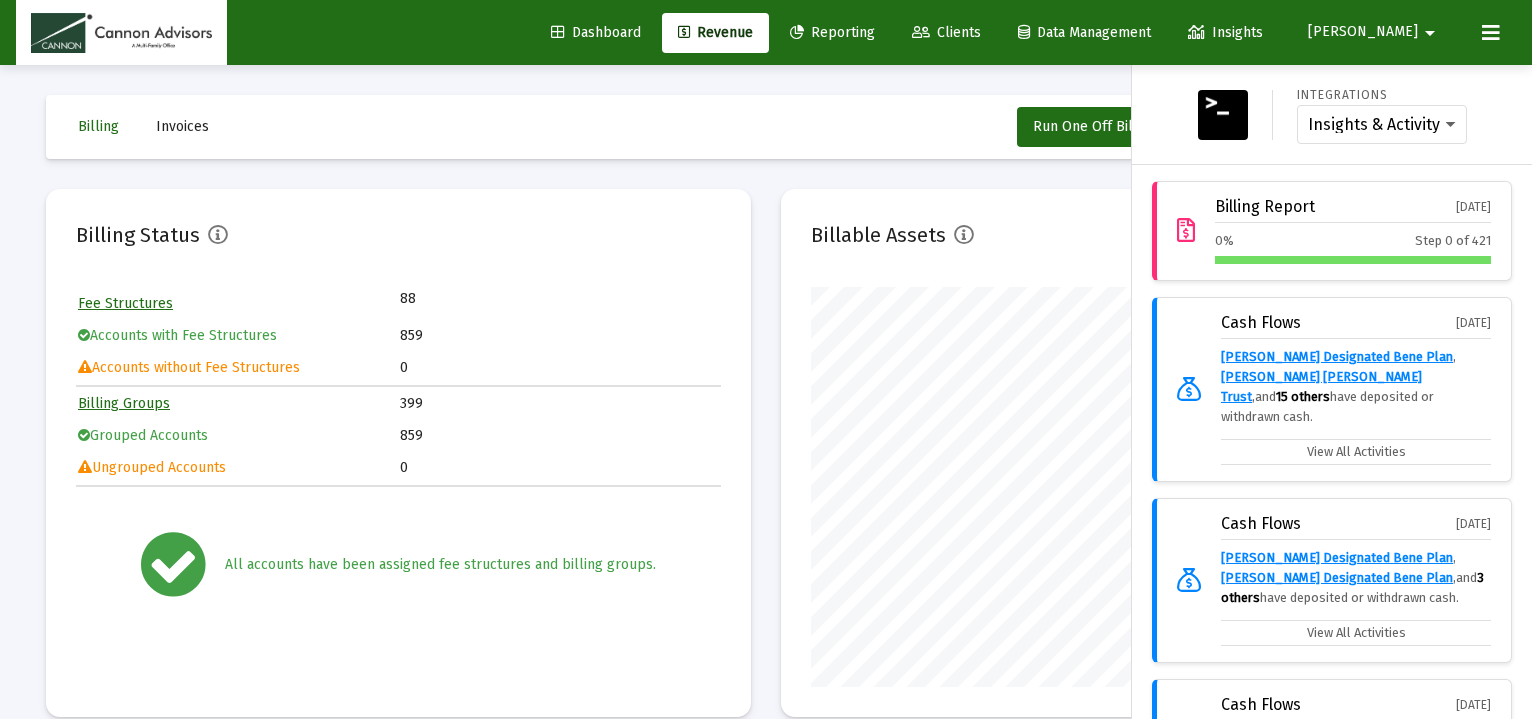 click 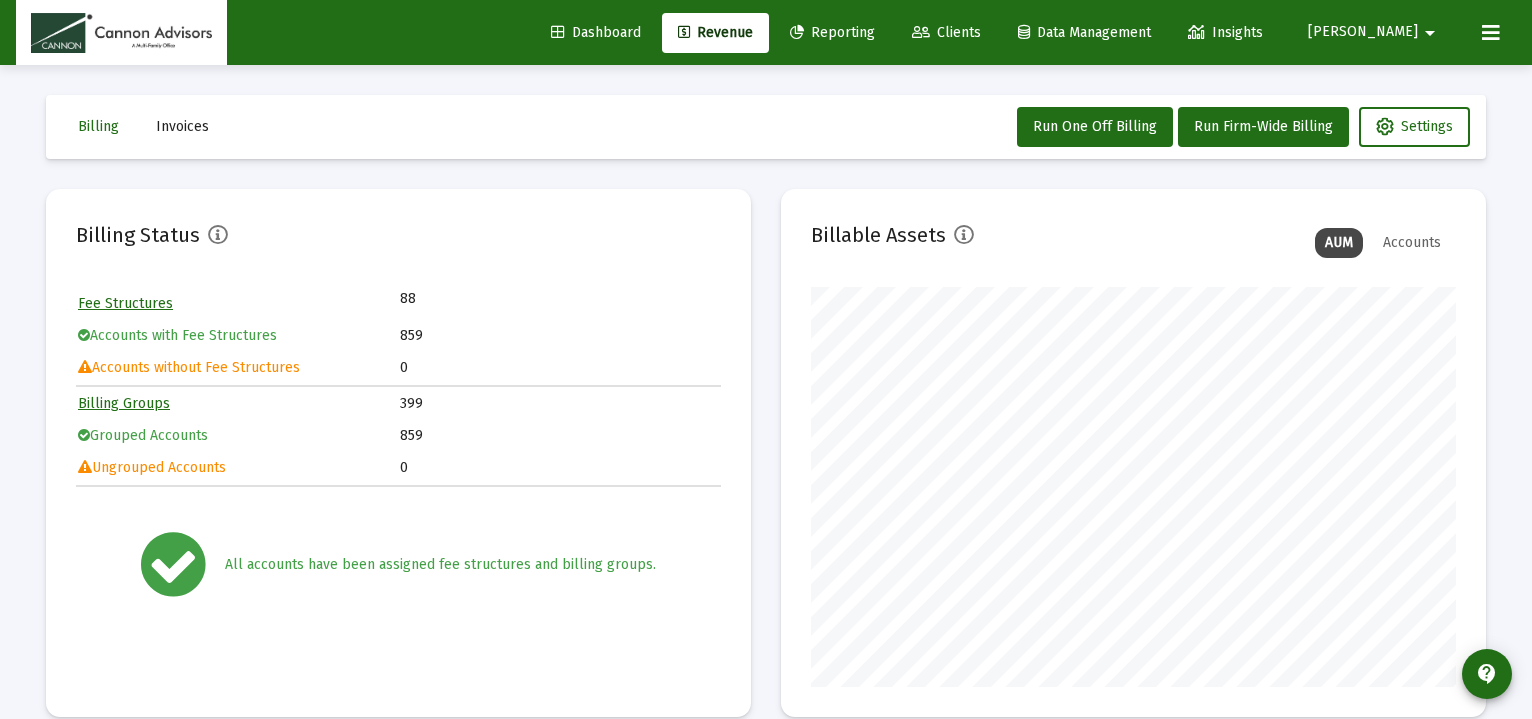 scroll, scrollTop: 306, scrollLeft: 0, axis: vertical 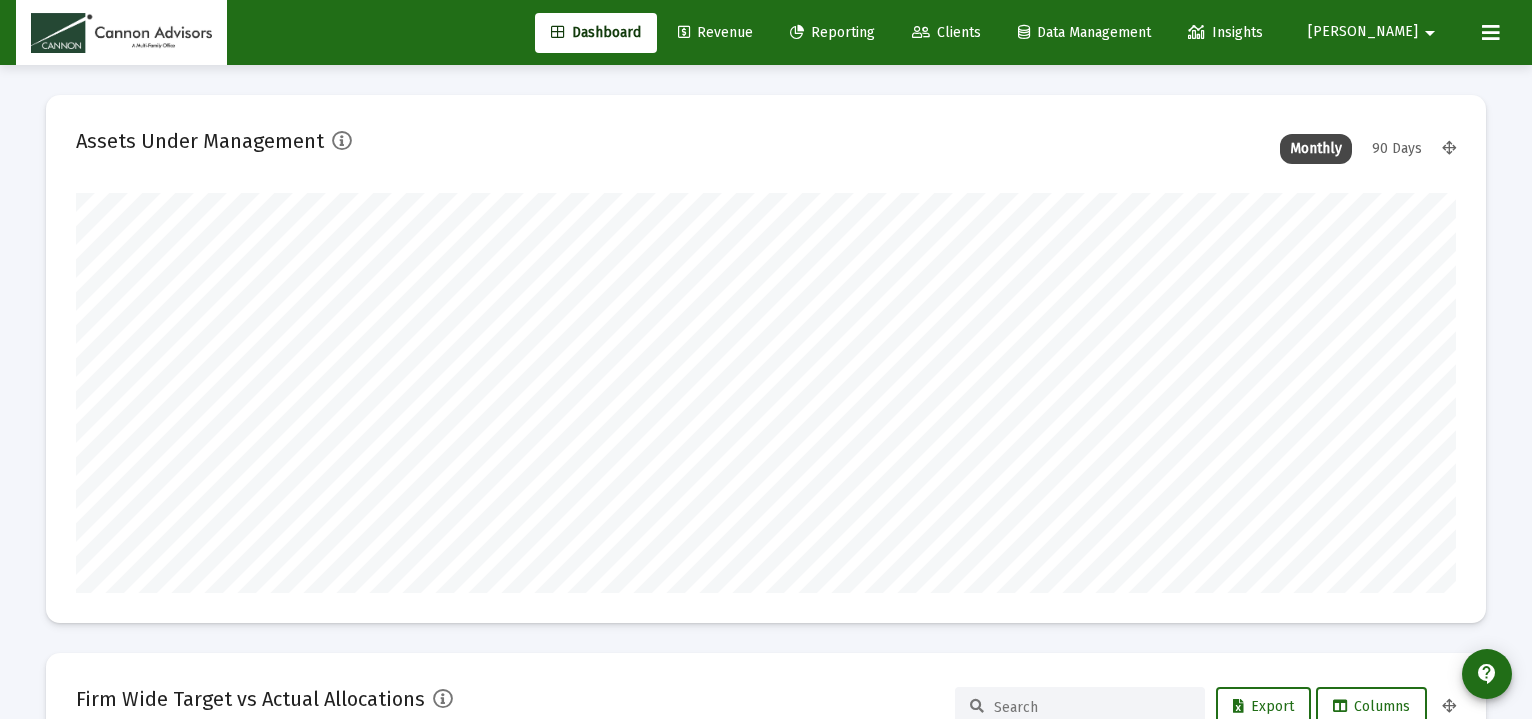 click on "Revenue" 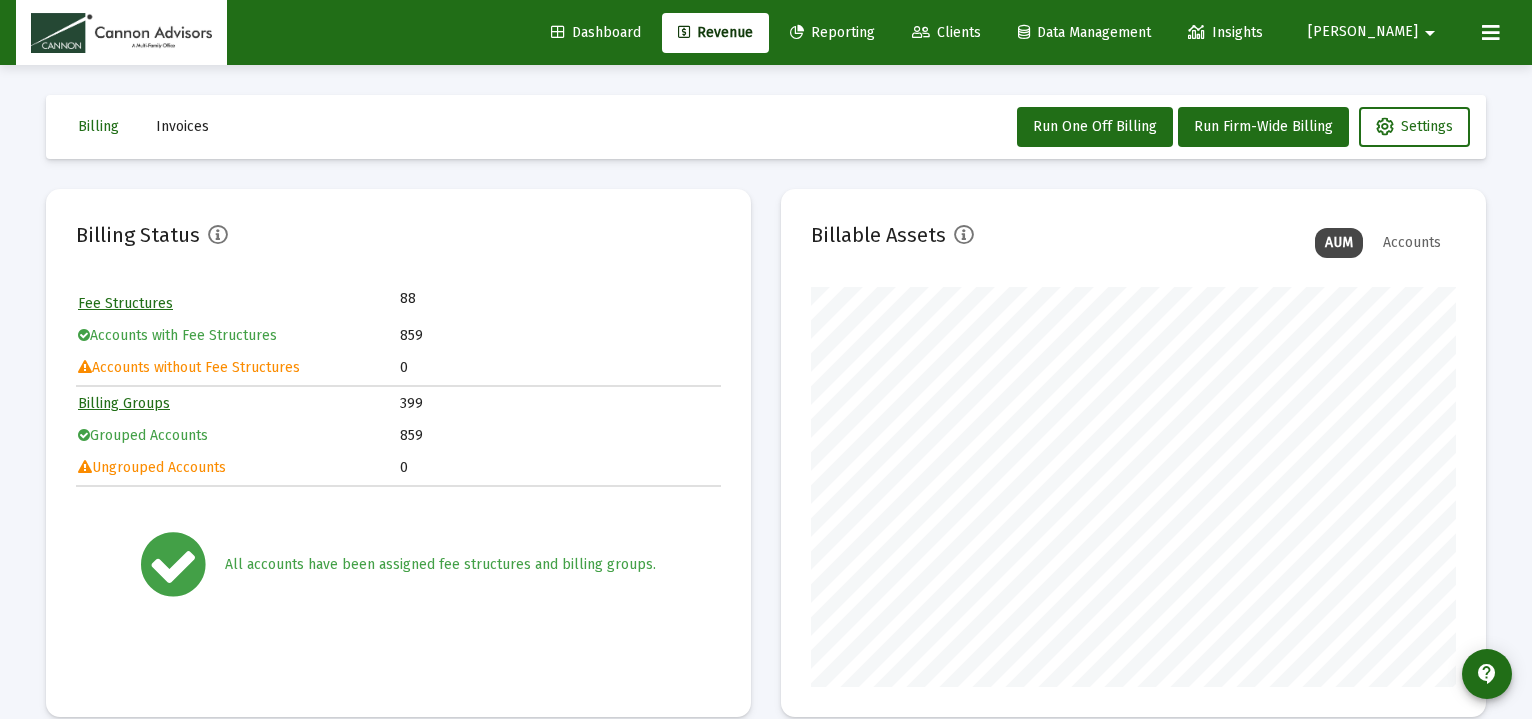 scroll, scrollTop: 999600, scrollLeft: 999355, axis: both 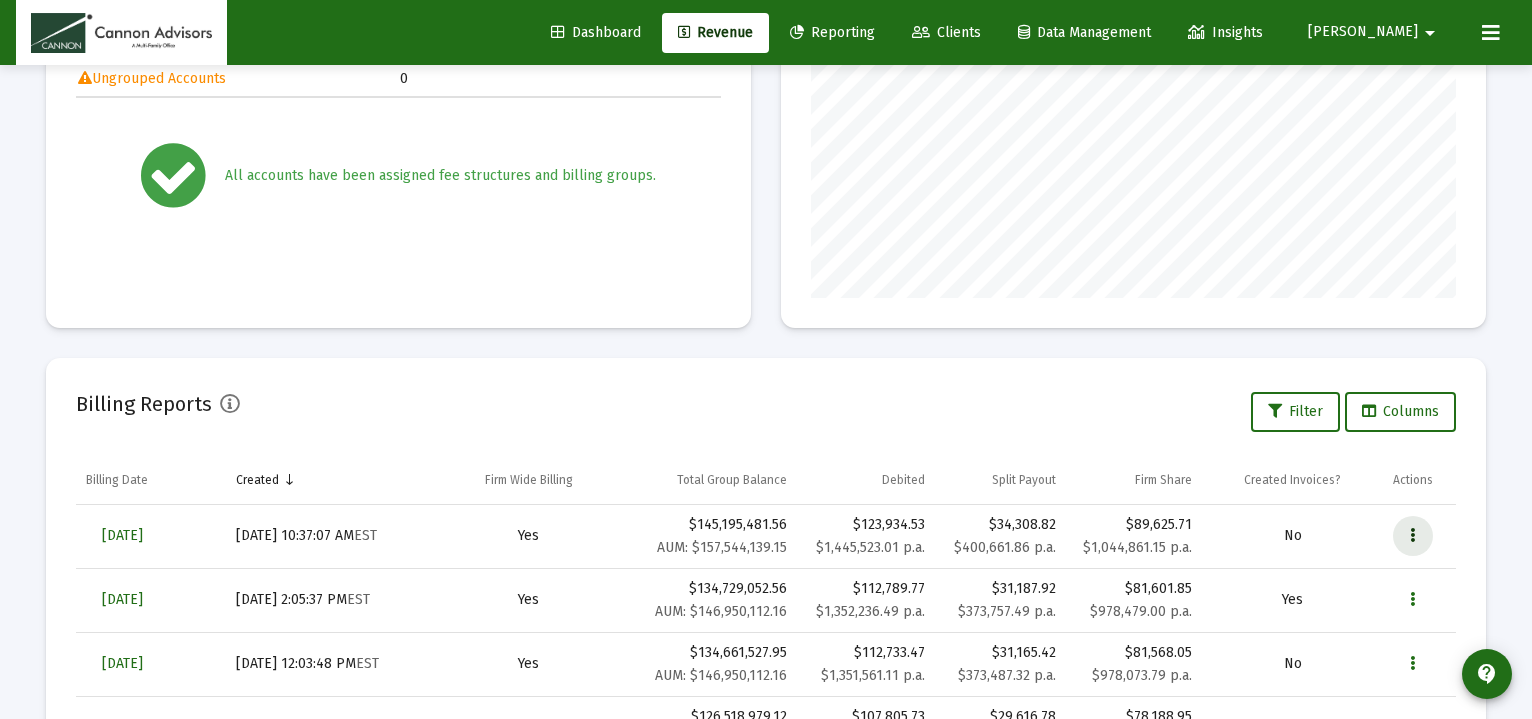 click at bounding box center [1413, 536] 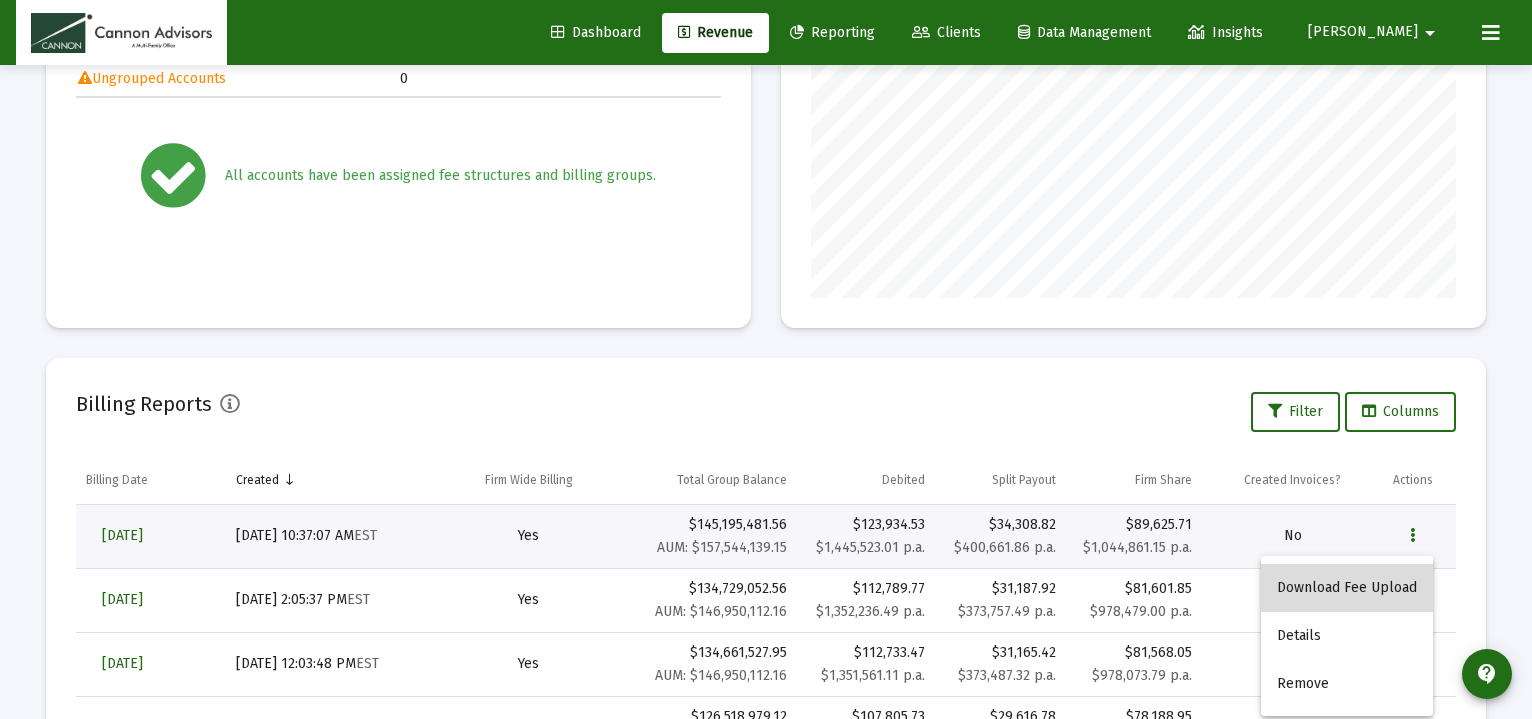 click on "Download Fee Upload" at bounding box center (1347, 588) 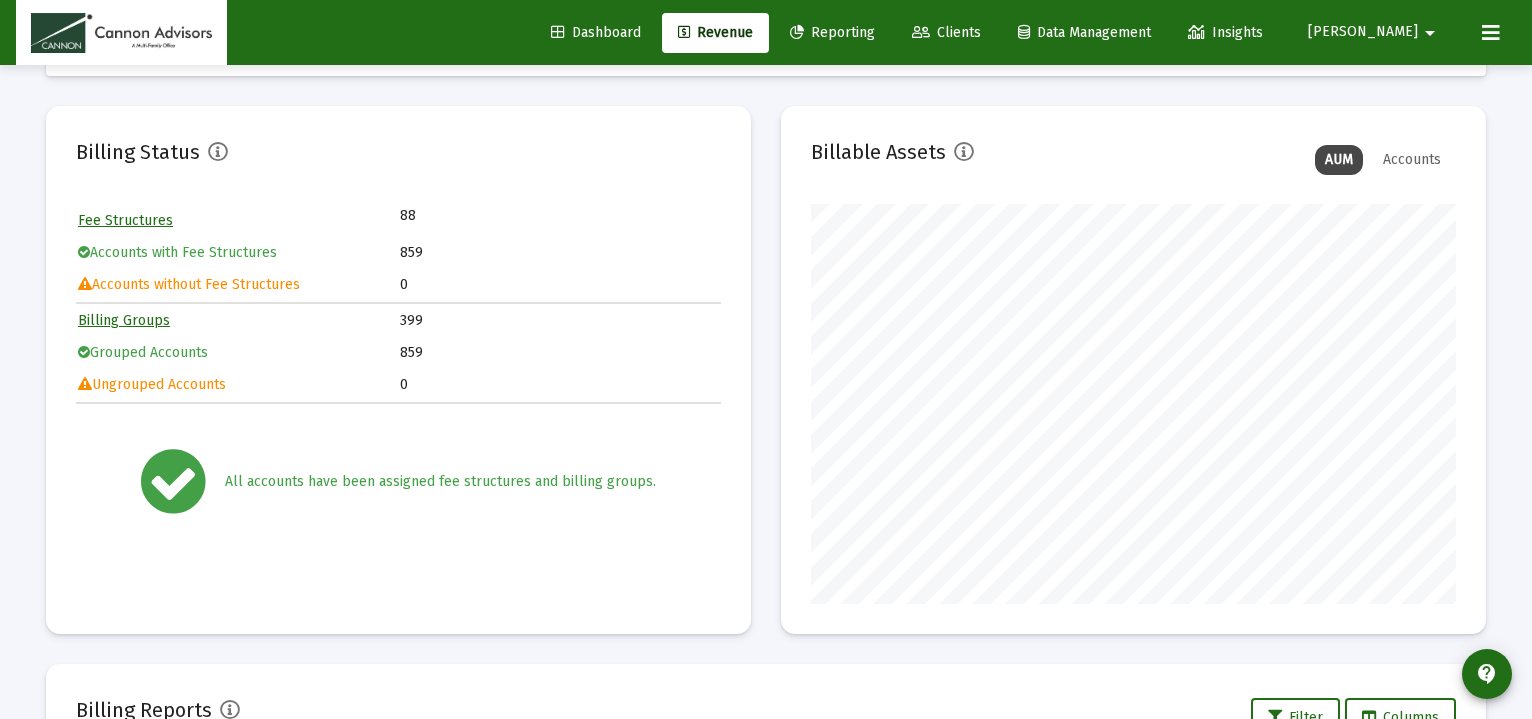 click on "Clients" 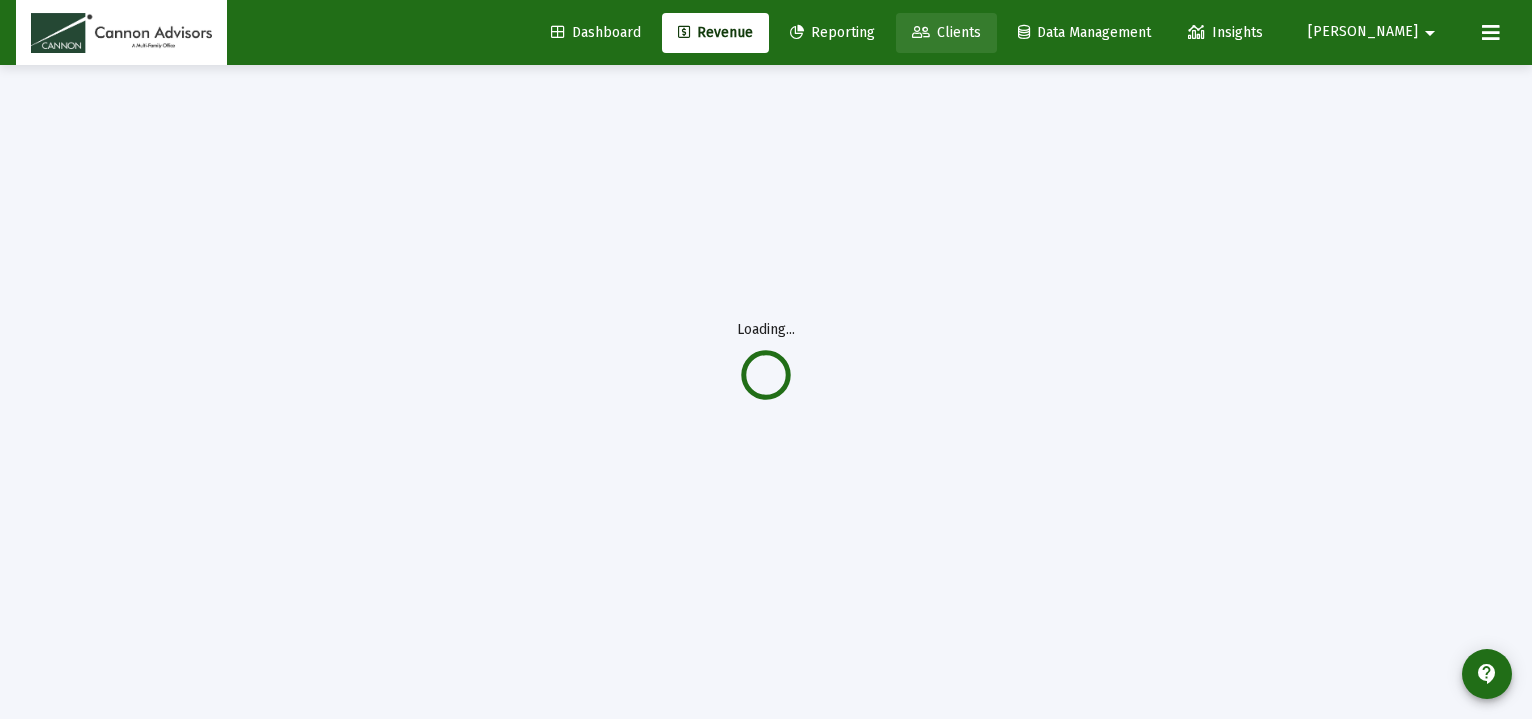 scroll, scrollTop: 65, scrollLeft: 0, axis: vertical 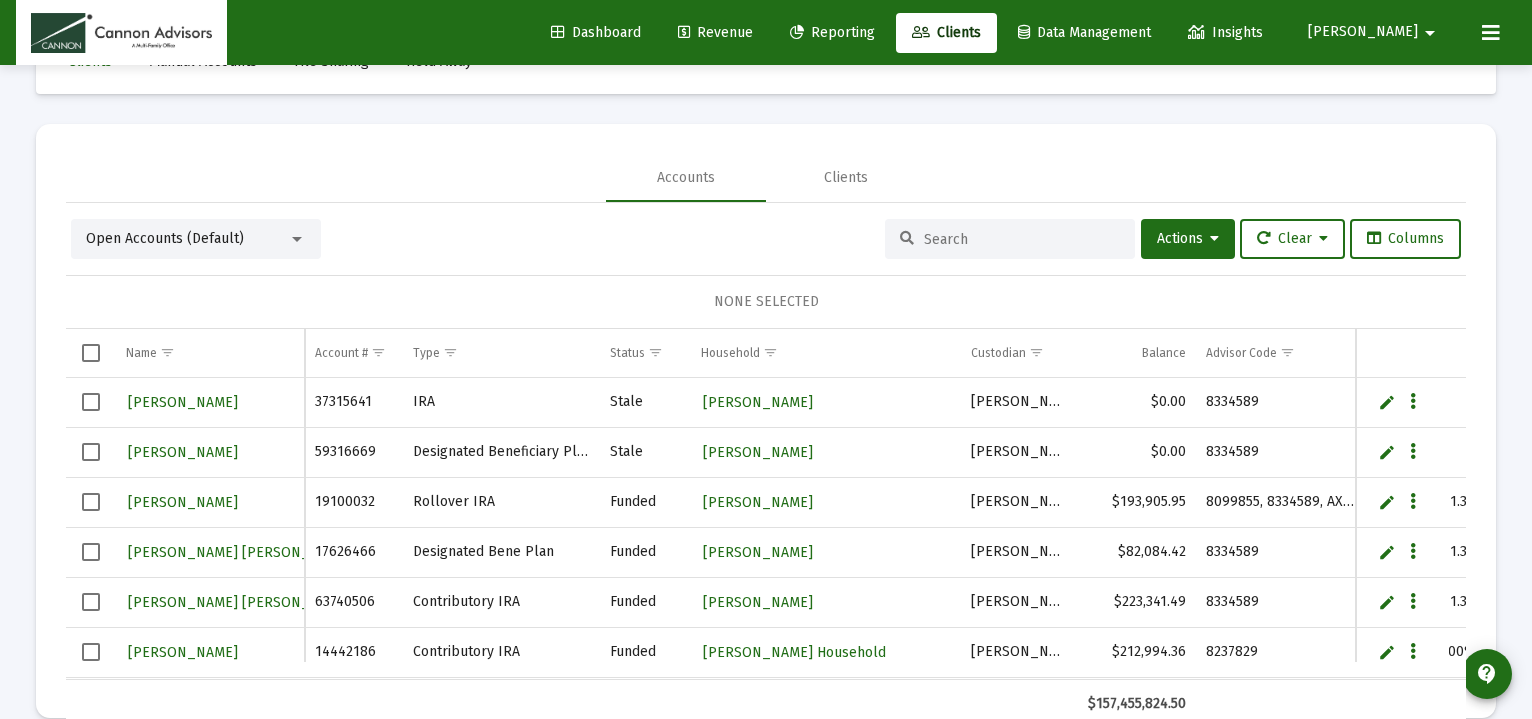 drag, startPoint x: 955, startPoint y: 243, endPoint x: 967, endPoint y: 238, distance: 13 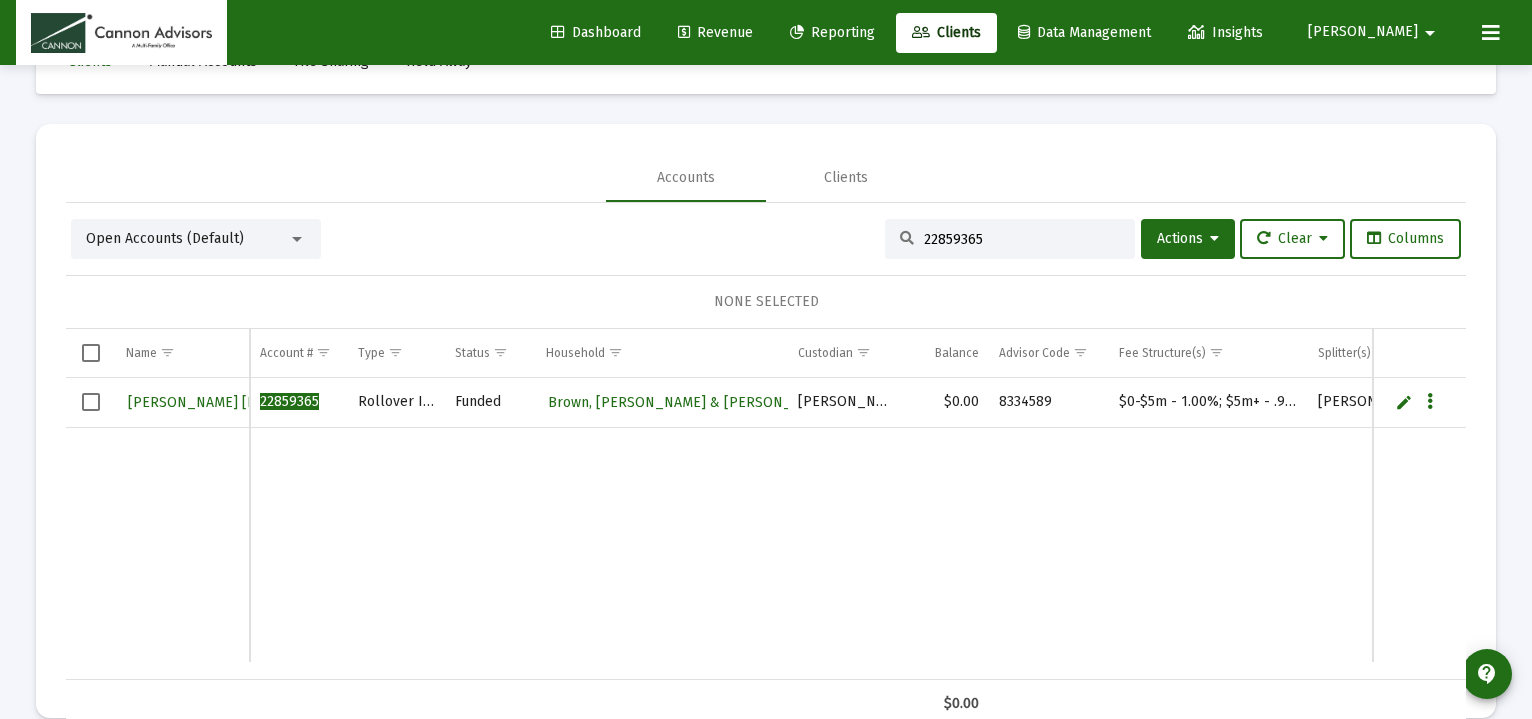 type on "22859365" 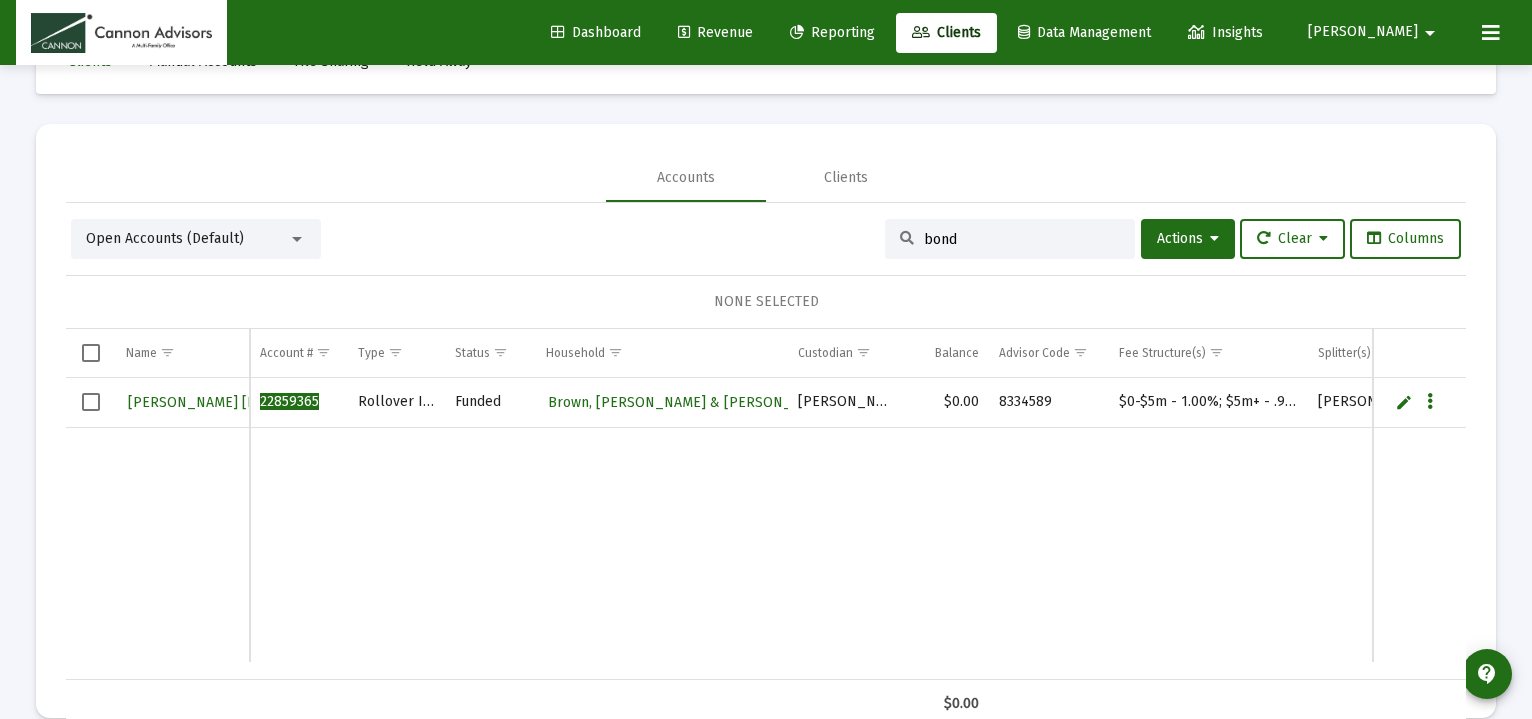 type on "bond" 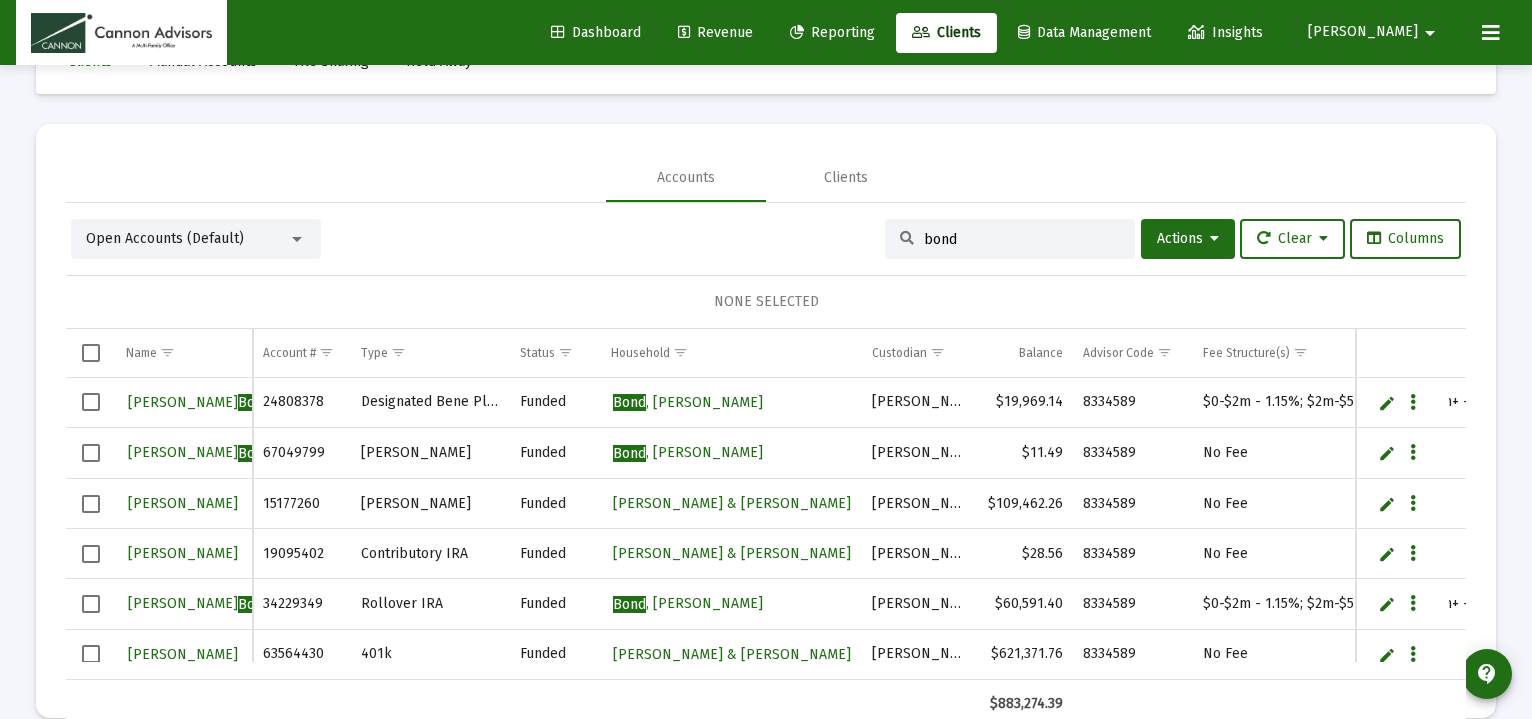 scroll, scrollTop: 62, scrollLeft: 0, axis: vertical 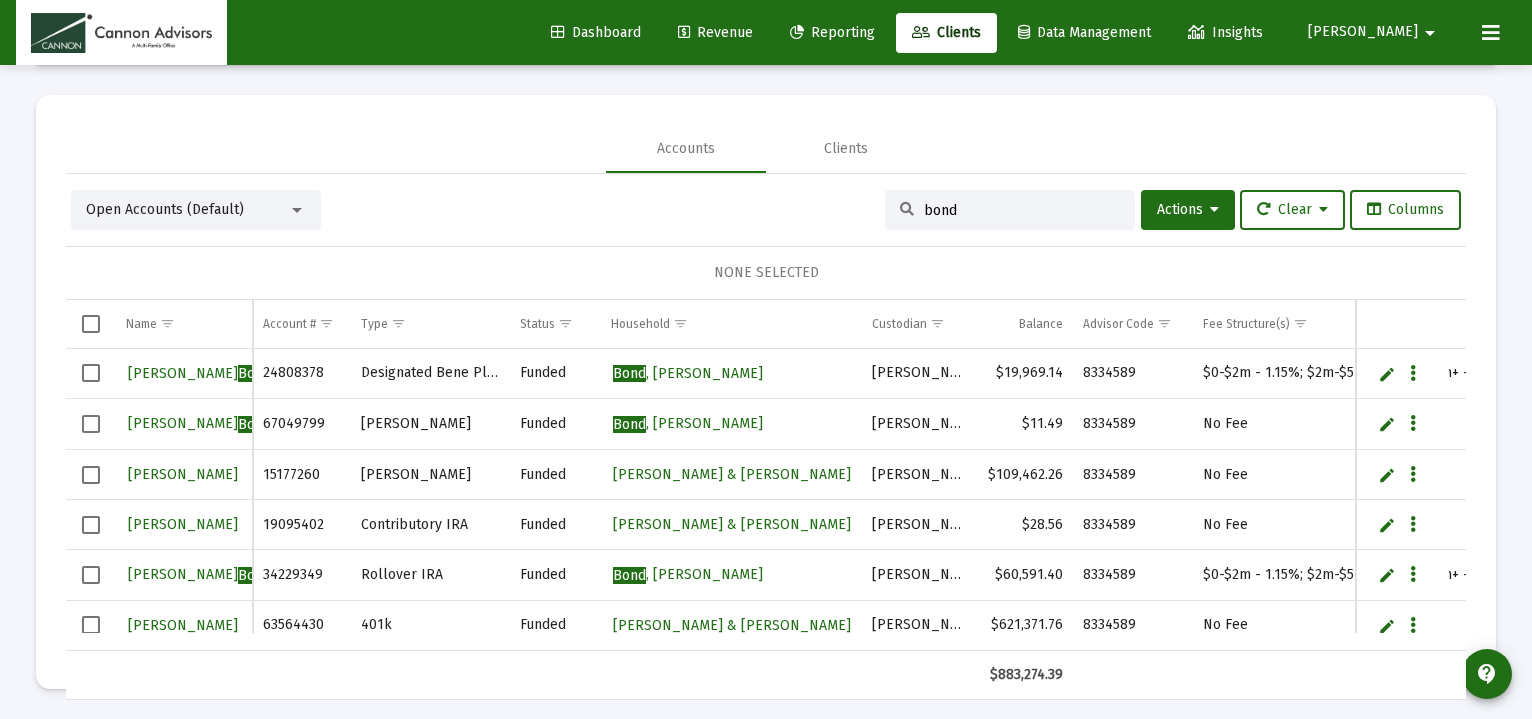 drag, startPoint x: 988, startPoint y: 218, endPoint x: 857, endPoint y: 197, distance: 132.67253 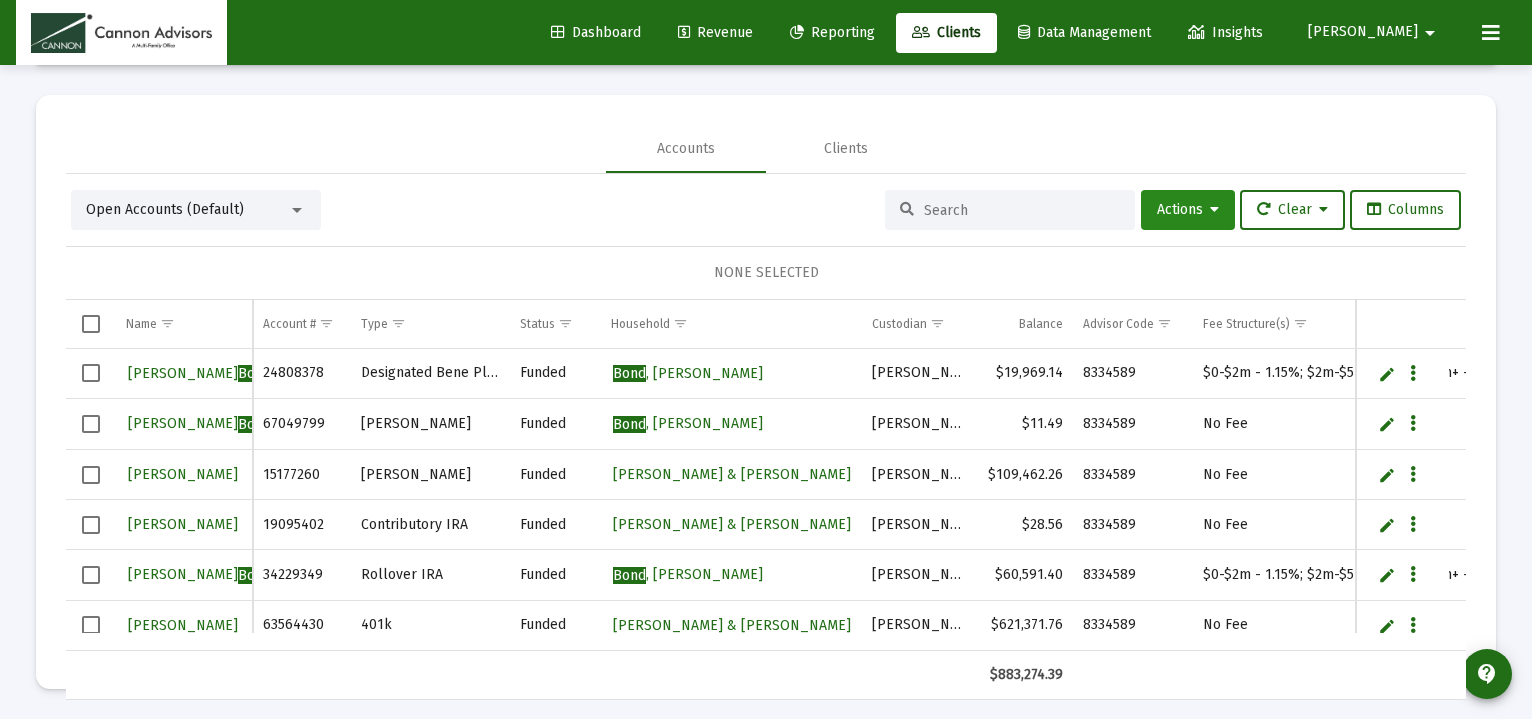 paste on "33044210" 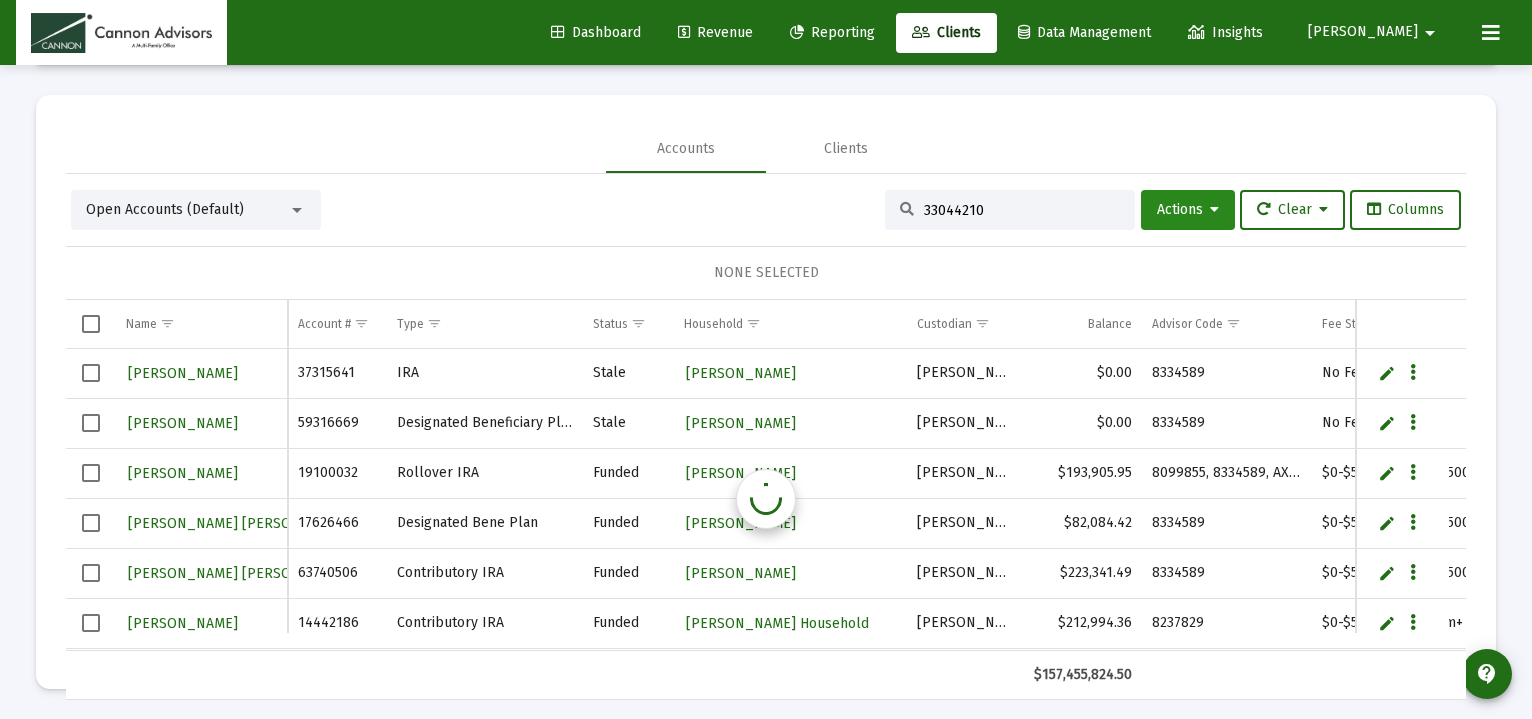 type on "33044210" 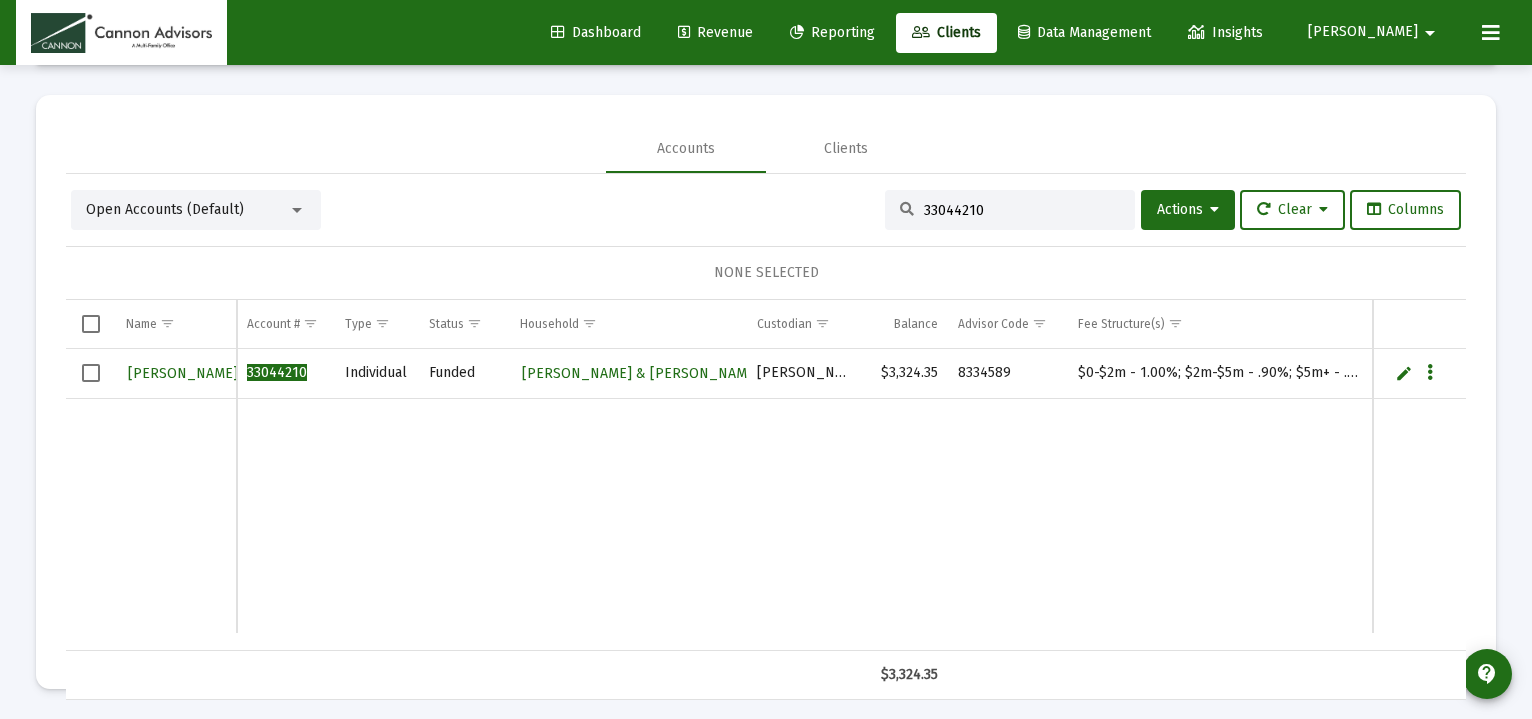 drag, startPoint x: 967, startPoint y: 213, endPoint x: 834, endPoint y: 212, distance: 133.00375 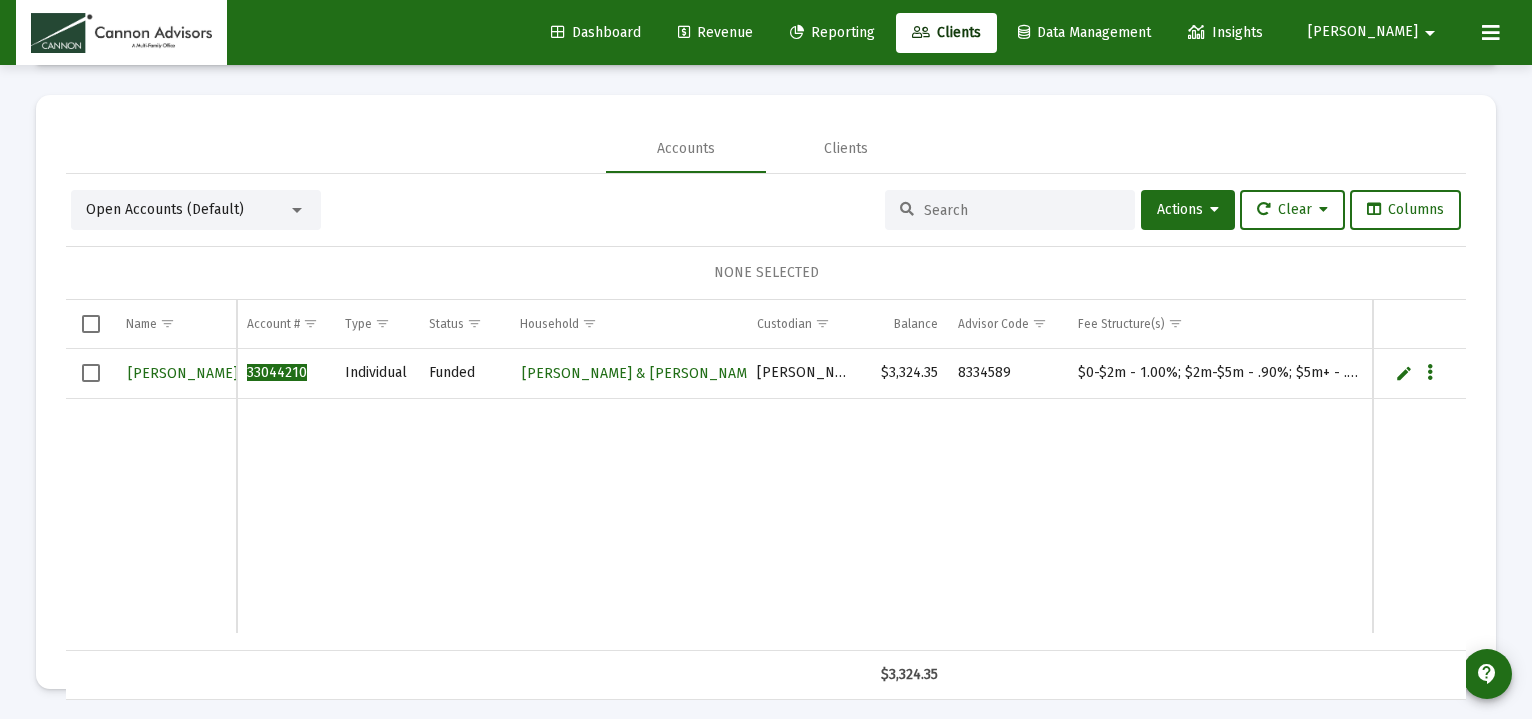 paste on "56497223" 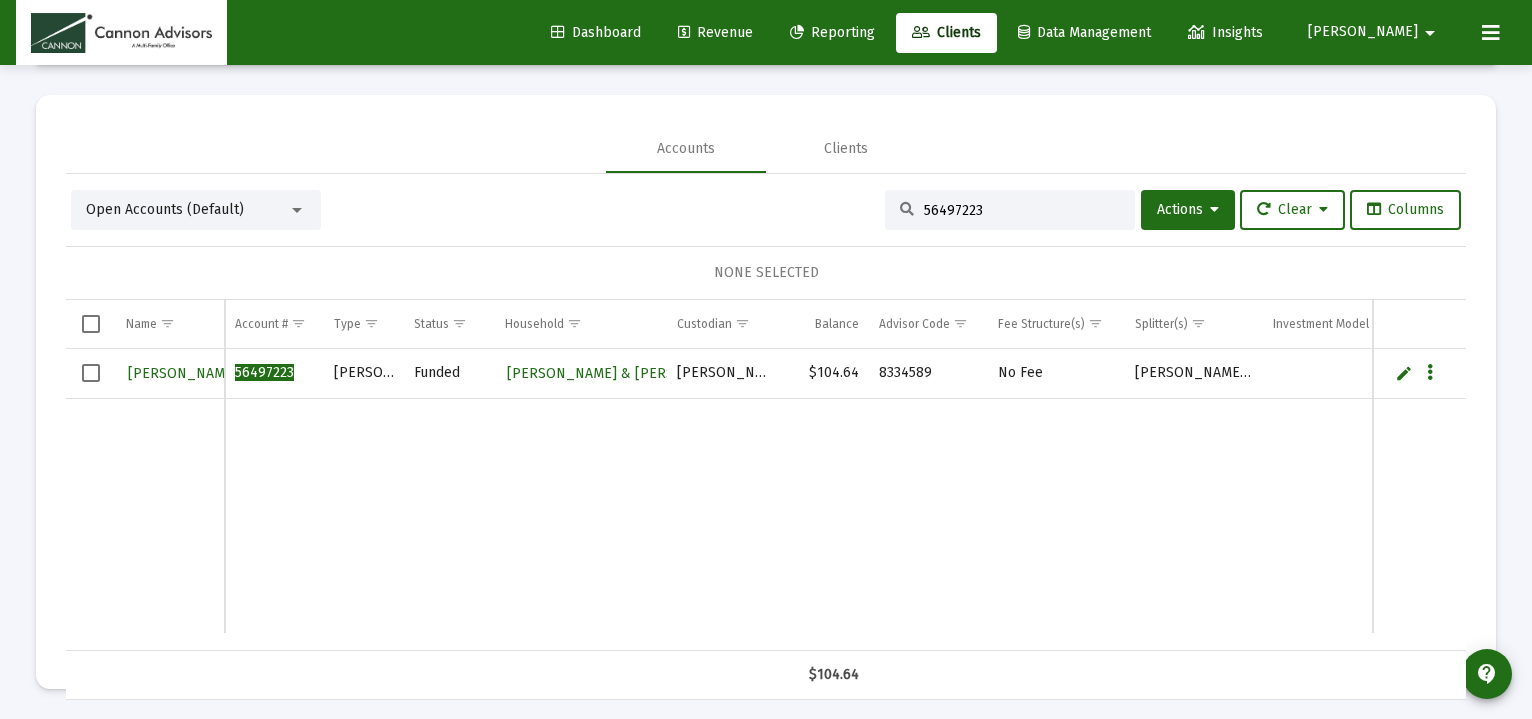 type on "56497223" 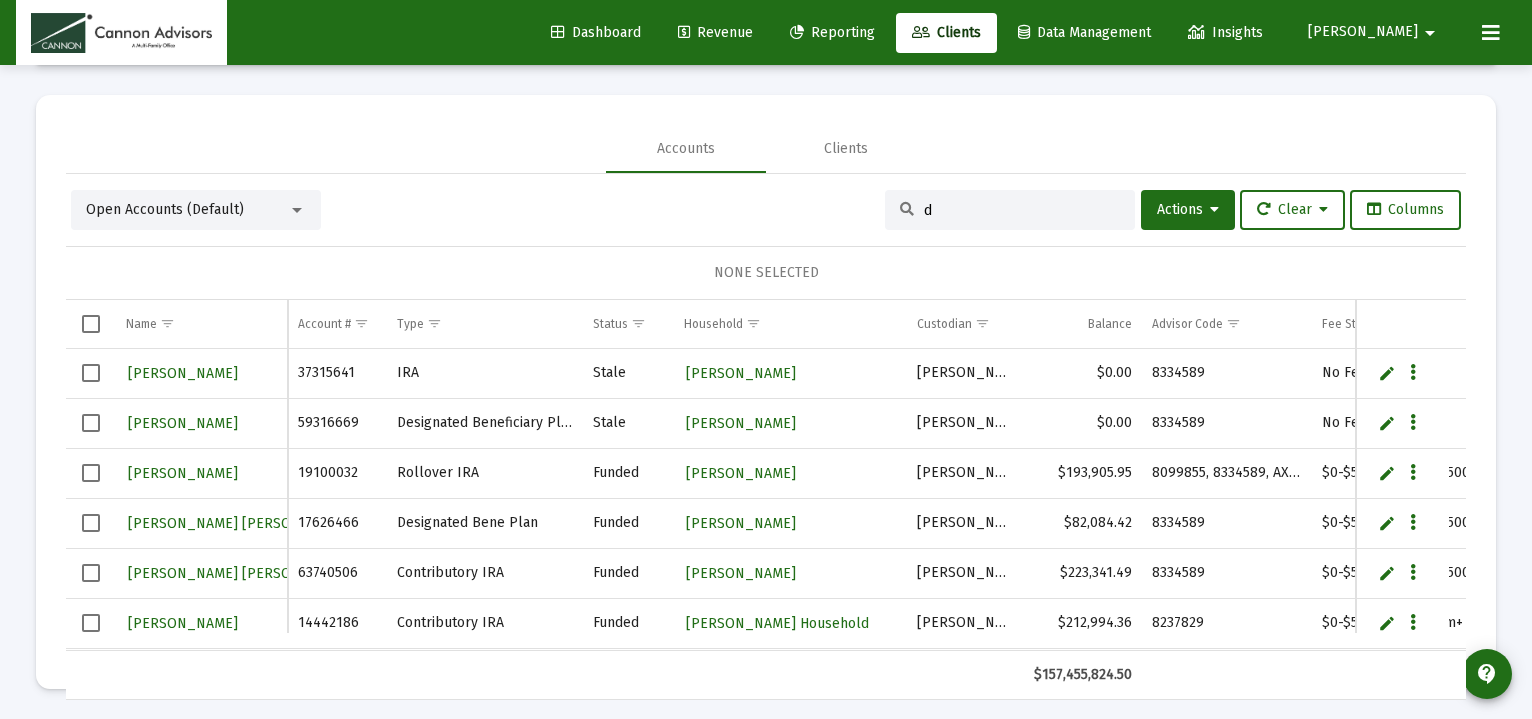 type on "du" 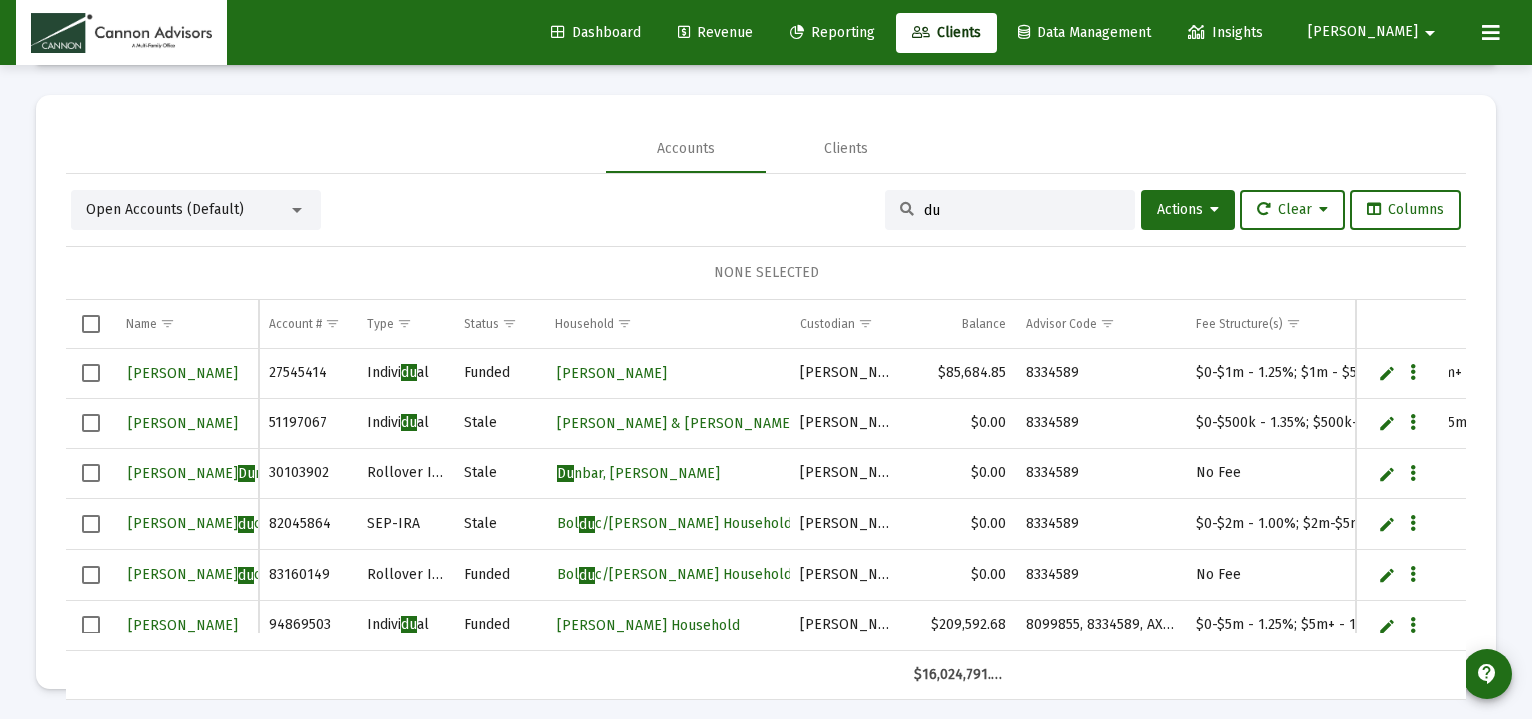 scroll, scrollTop: 203, scrollLeft: 0, axis: vertical 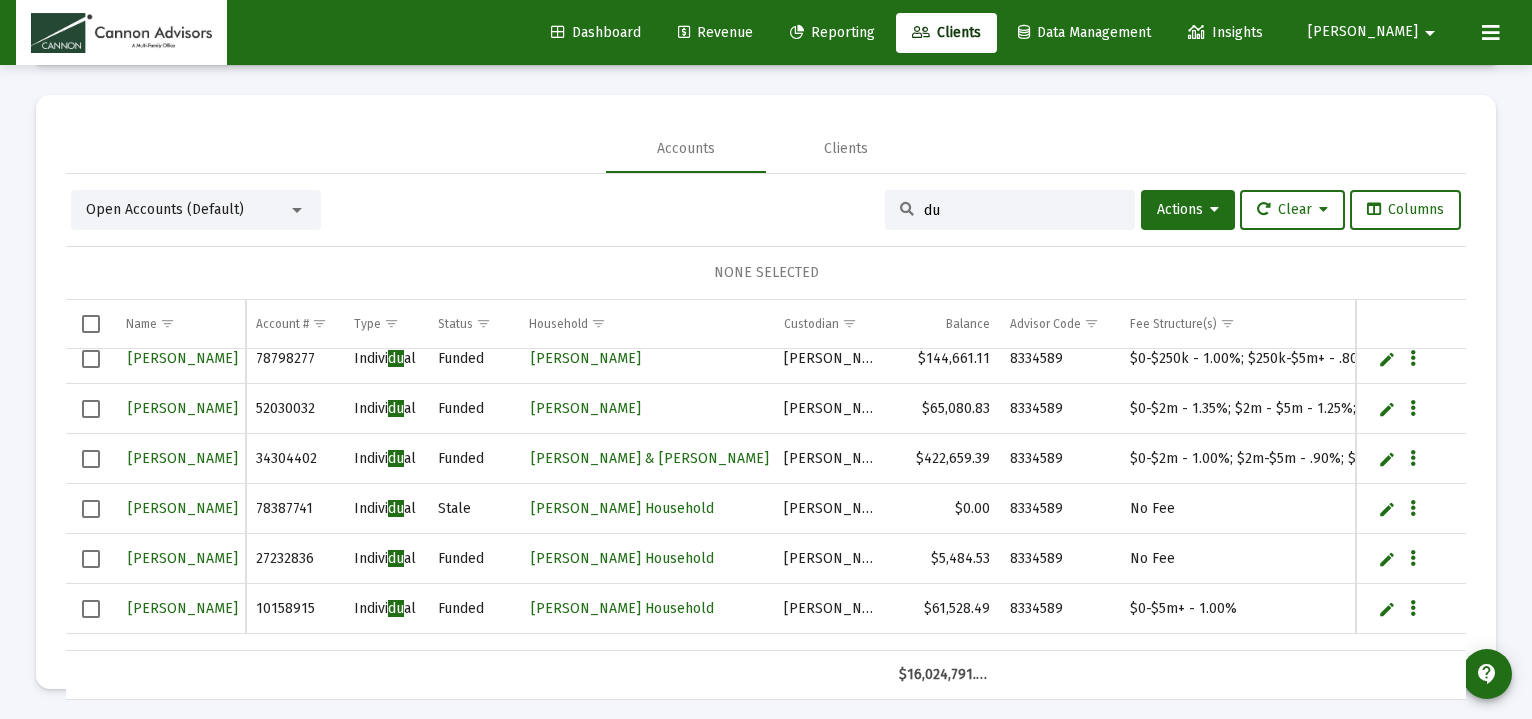 drag, startPoint x: 985, startPoint y: 211, endPoint x: 756, endPoint y: 202, distance: 229.17679 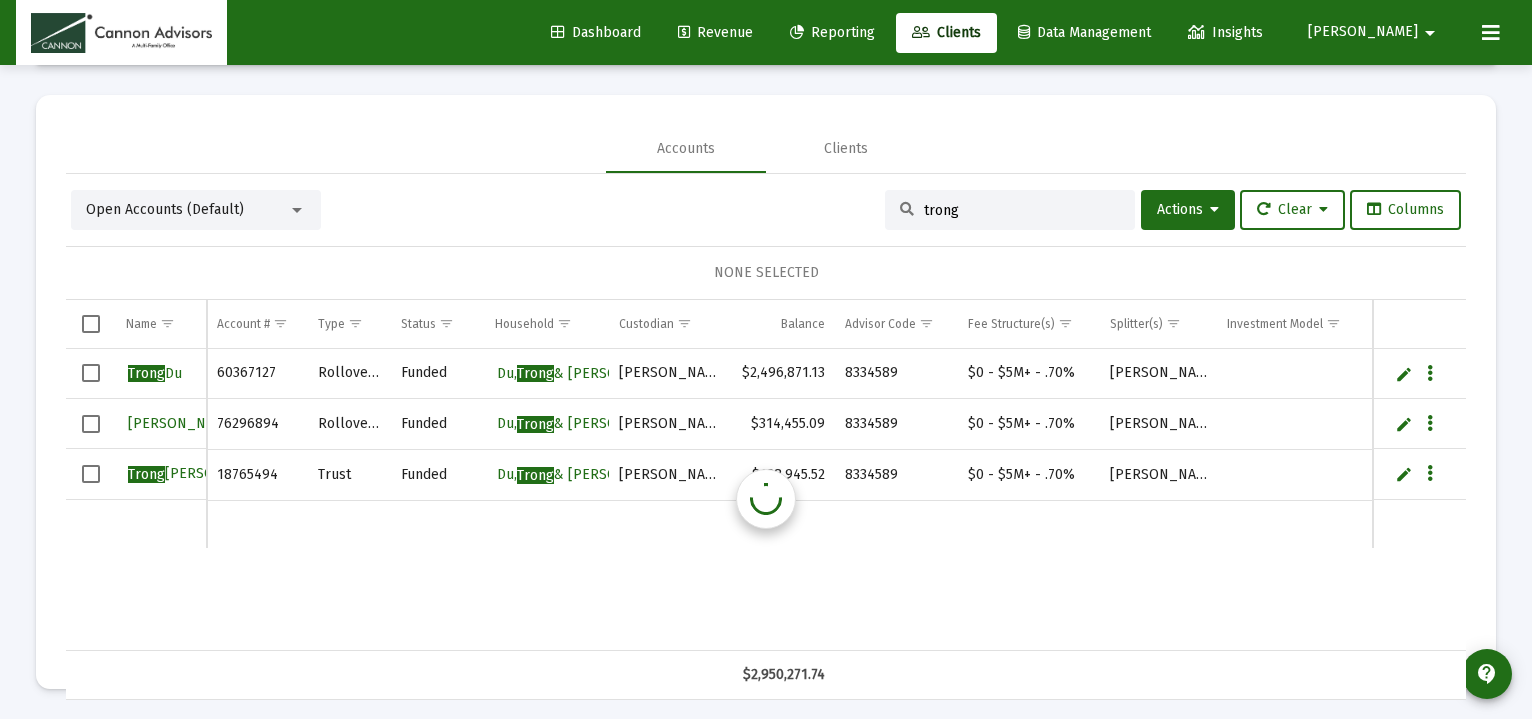 scroll, scrollTop: 0, scrollLeft: 0, axis: both 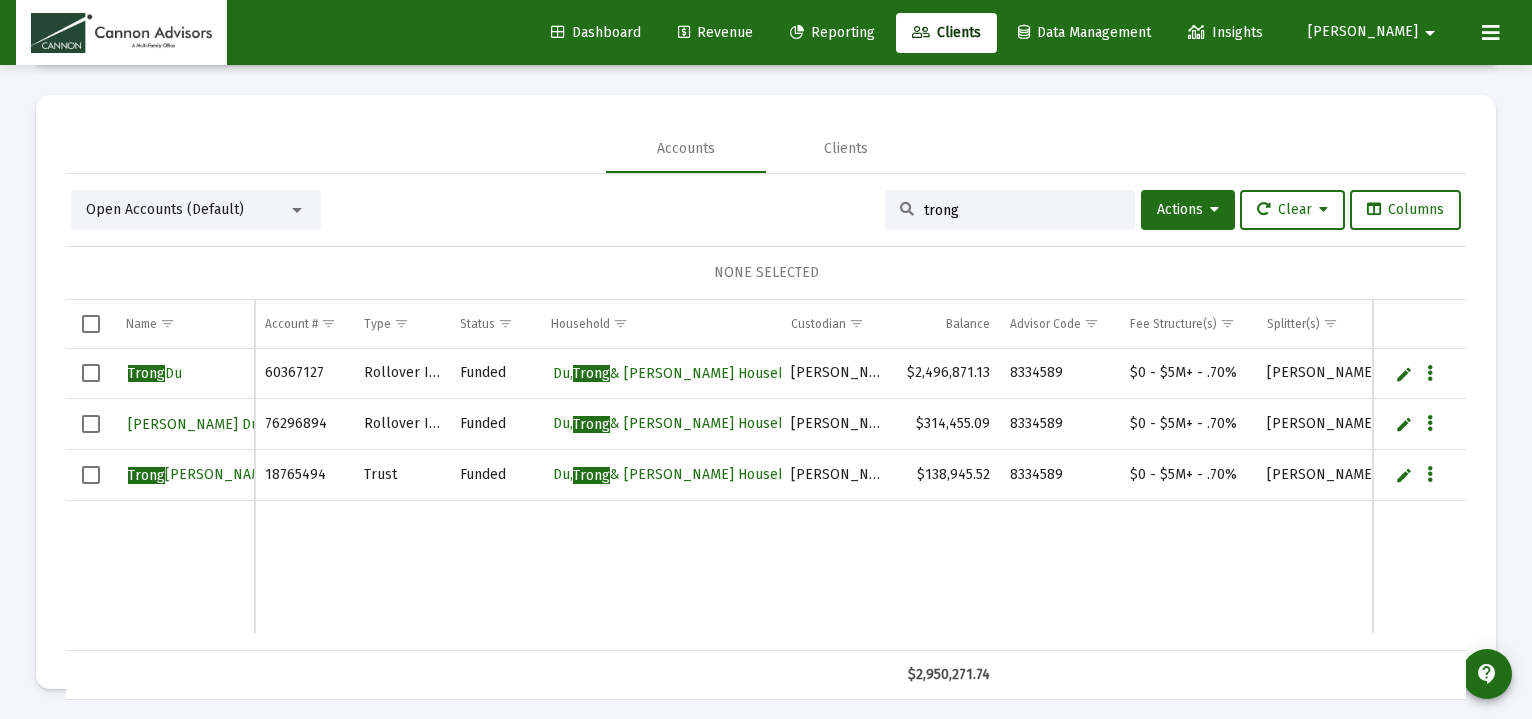 type on "trong" 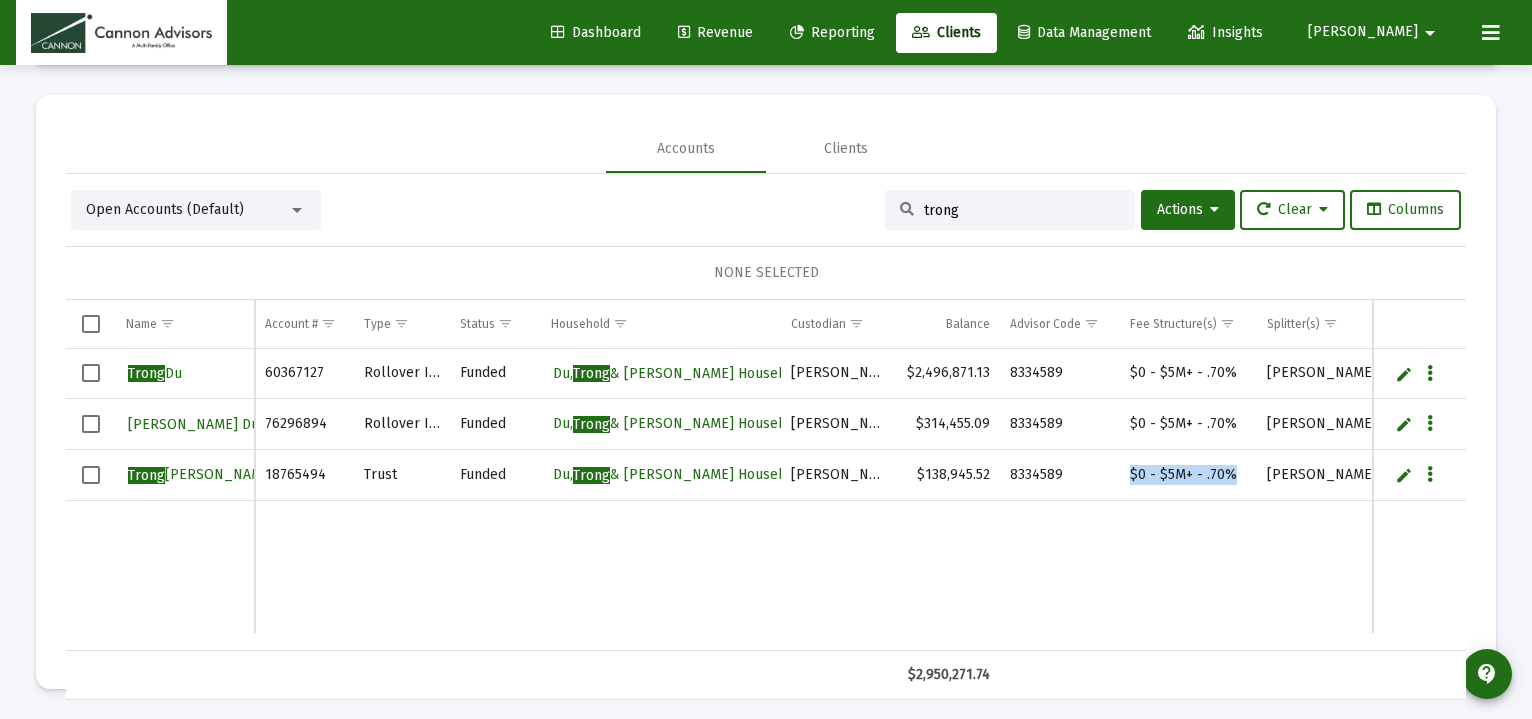 drag, startPoint x: 1125, startPoint y: 479, endPoint x: 1229, endPoint y: 473, distance: 104.172935 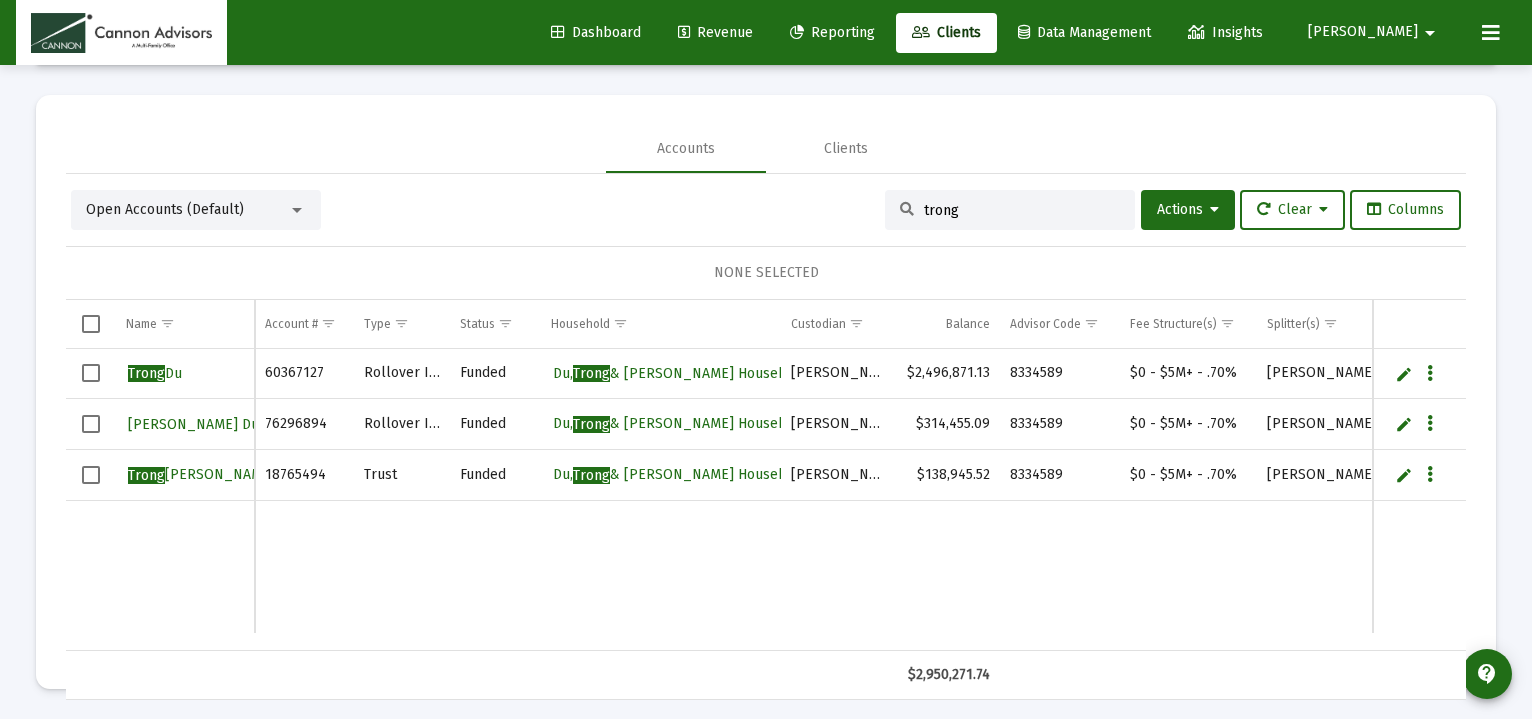 click on "trong" at bounding box center [1022, 210] 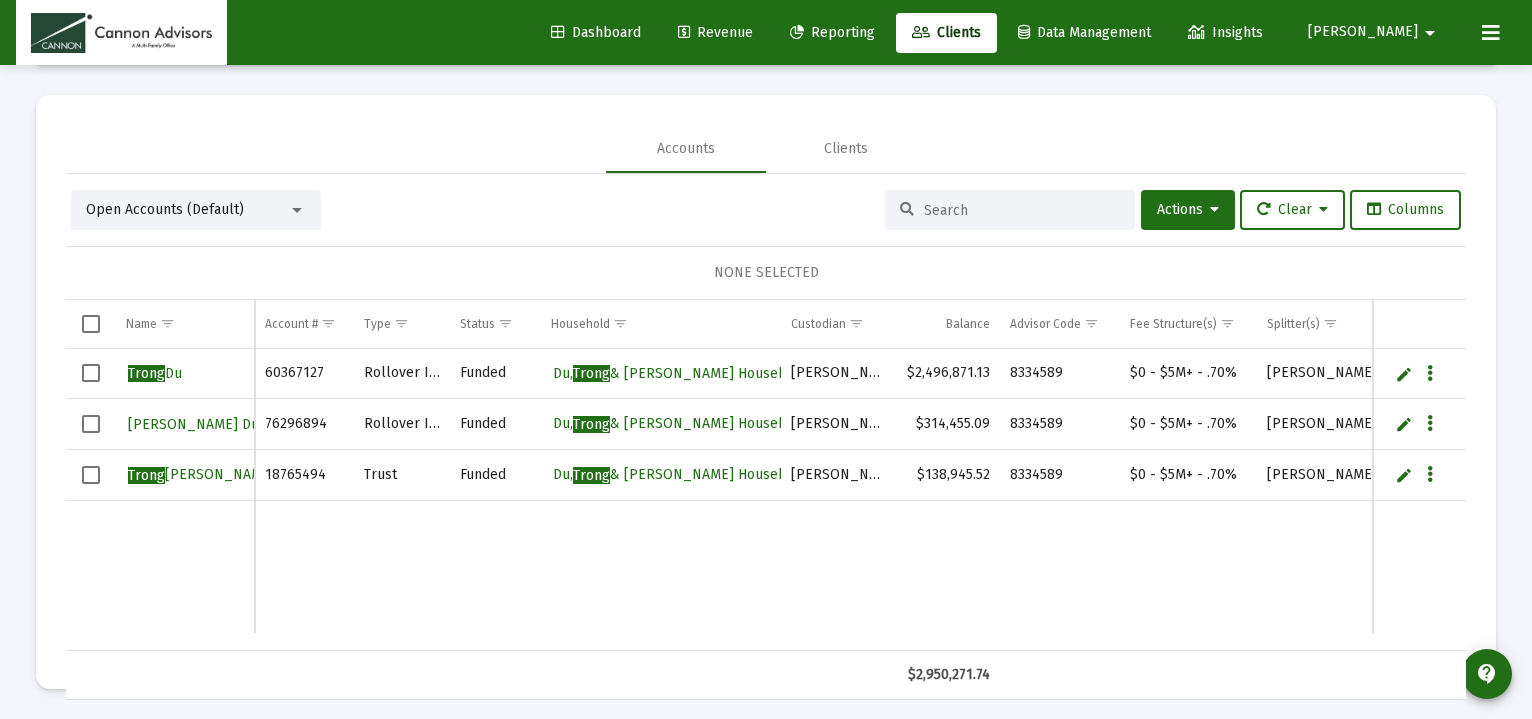 paste on "68666244" 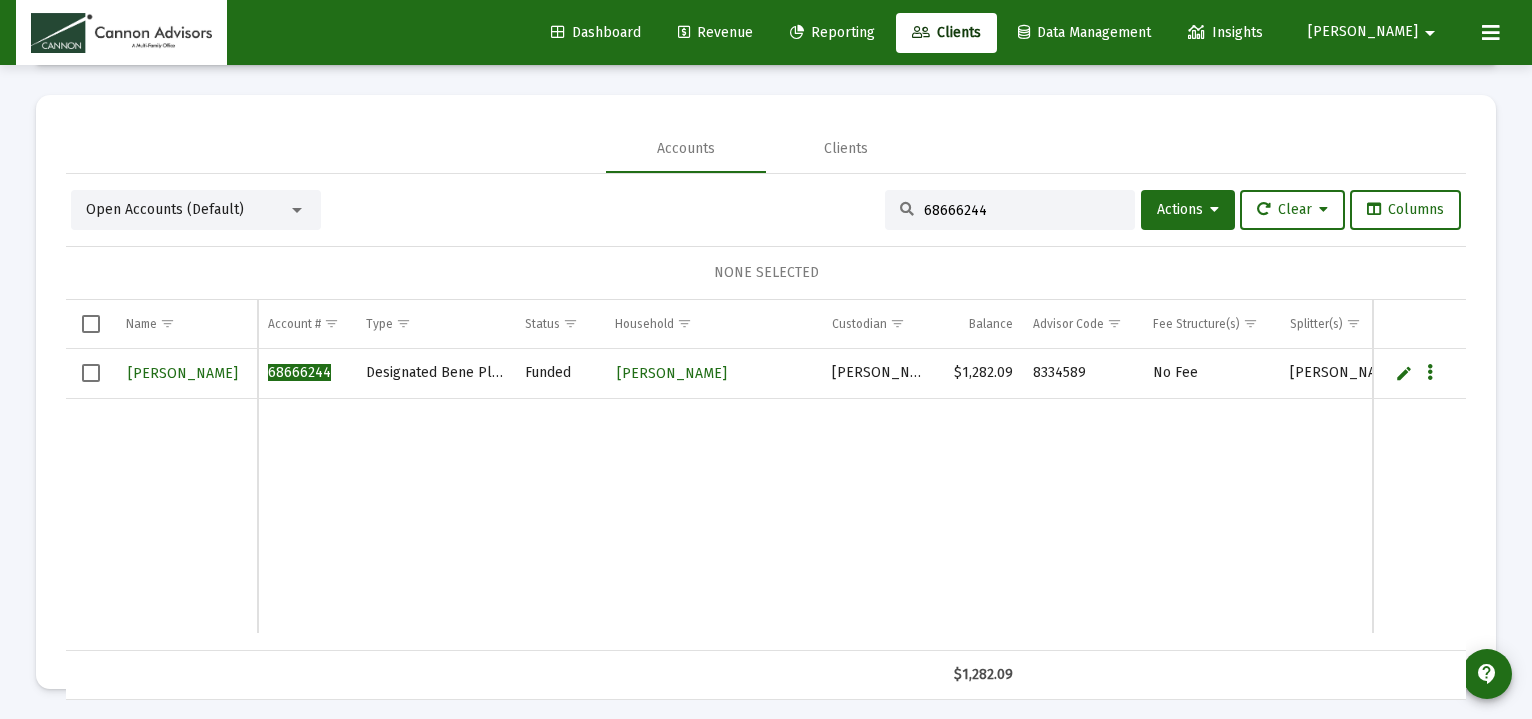 type on "68666244" 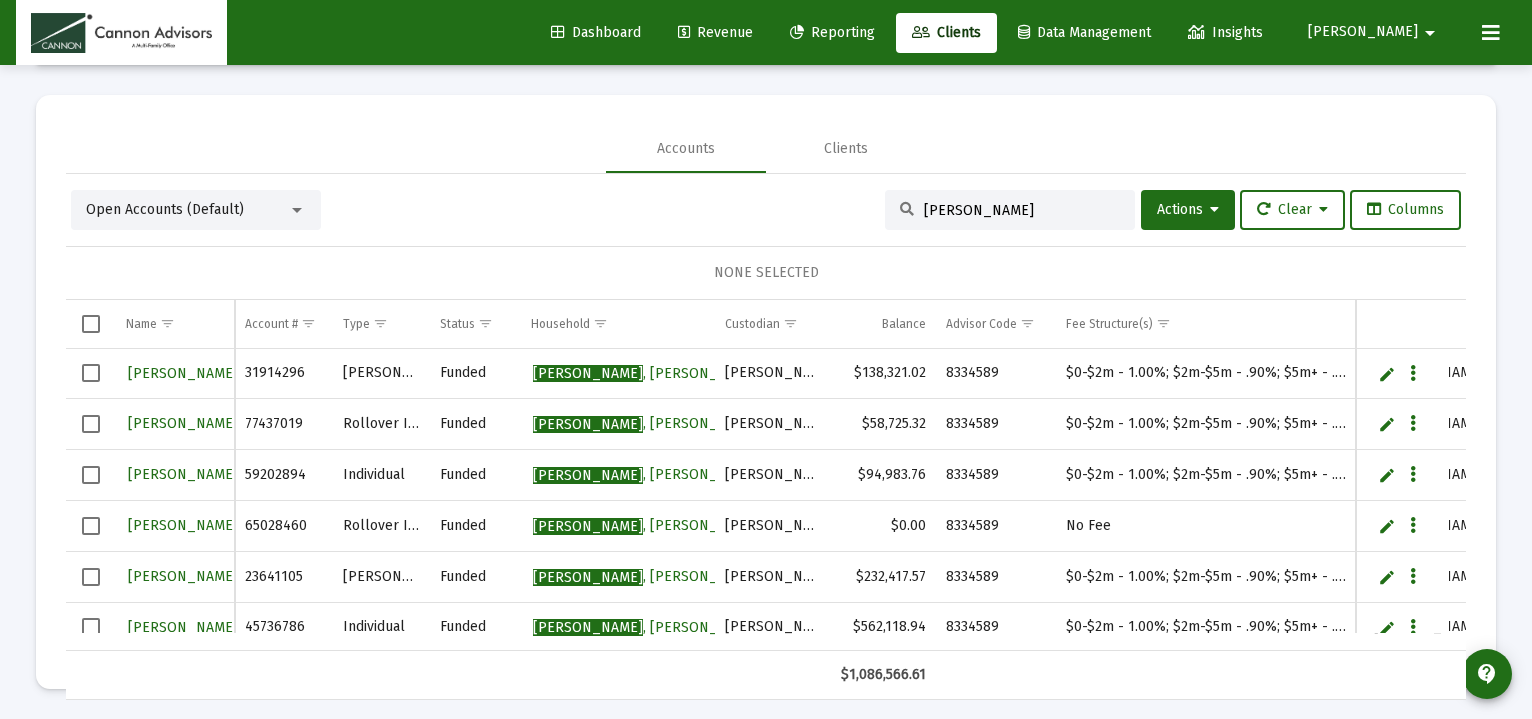 scroll, scrollTop: 20, scrollLeft: 0, axis: vertical 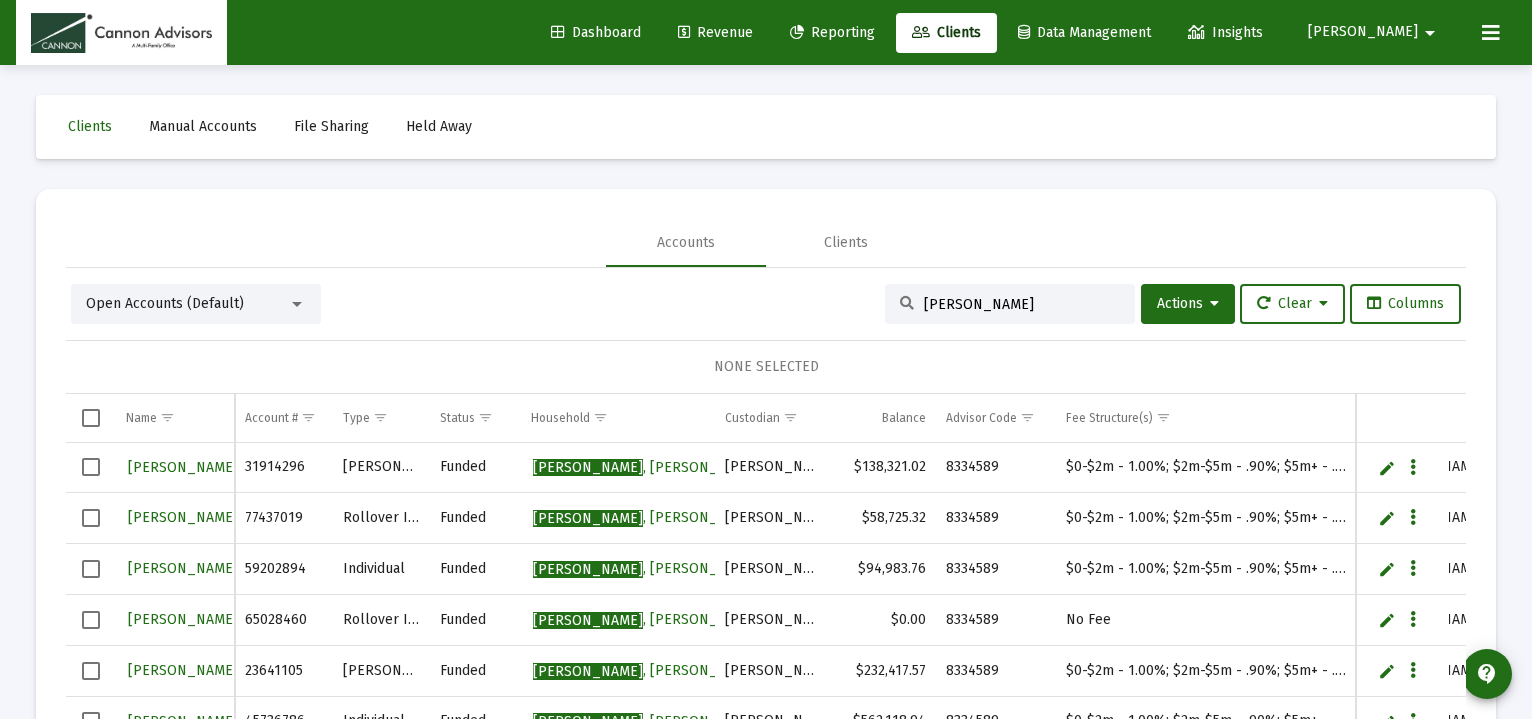 click on "Clients Manual Accounts File Sharing Held Away Accounts Clients Open Accounts (Default) moore  Actions   Clear   Columns   NONE SELECTED  Name       Name Account # Type Status Household Custodian Balance Advisor Code Fee Structure(s) Splitter(s) Investment Model      Lisa  Moore   31914296 Roth IRA  Funded    Moore , Lisa Household  Schwab $138,321.02 8334589 $0-$2m - 1.00%; $2m-$5m - .90%; $5m+ - .80% Barbara Bell - 10%, Jared McCutcheon - 10%, Michael Boykin - 10%, Philip Gephart - 10%          Donald  Moore   77437019 Rollover IRA  Funded    Moore , Donald Household  Schwab $58,725.32 8334589 $0-$2m - 1.00%; $2m-$5m - .90%; $5m+ - .80% Barbara Bell - 10%, Jared McCutcheon - 10%, Michael Boykin - 10%, Philip Gephart - 10%          Donald  Moore   59202894 Individual  Funded    Moore , Donald Household  Schwab $94,983.76 8334589 $0-$2m - 1.00%; $2m-$5m - .90%; $5m+ - .80% Barbara Bell - 10%, Jared McCutcheon - 10%, Michael Boykin - 10%, Philip Gephart - 10%          Lisa  Moore   65028460" 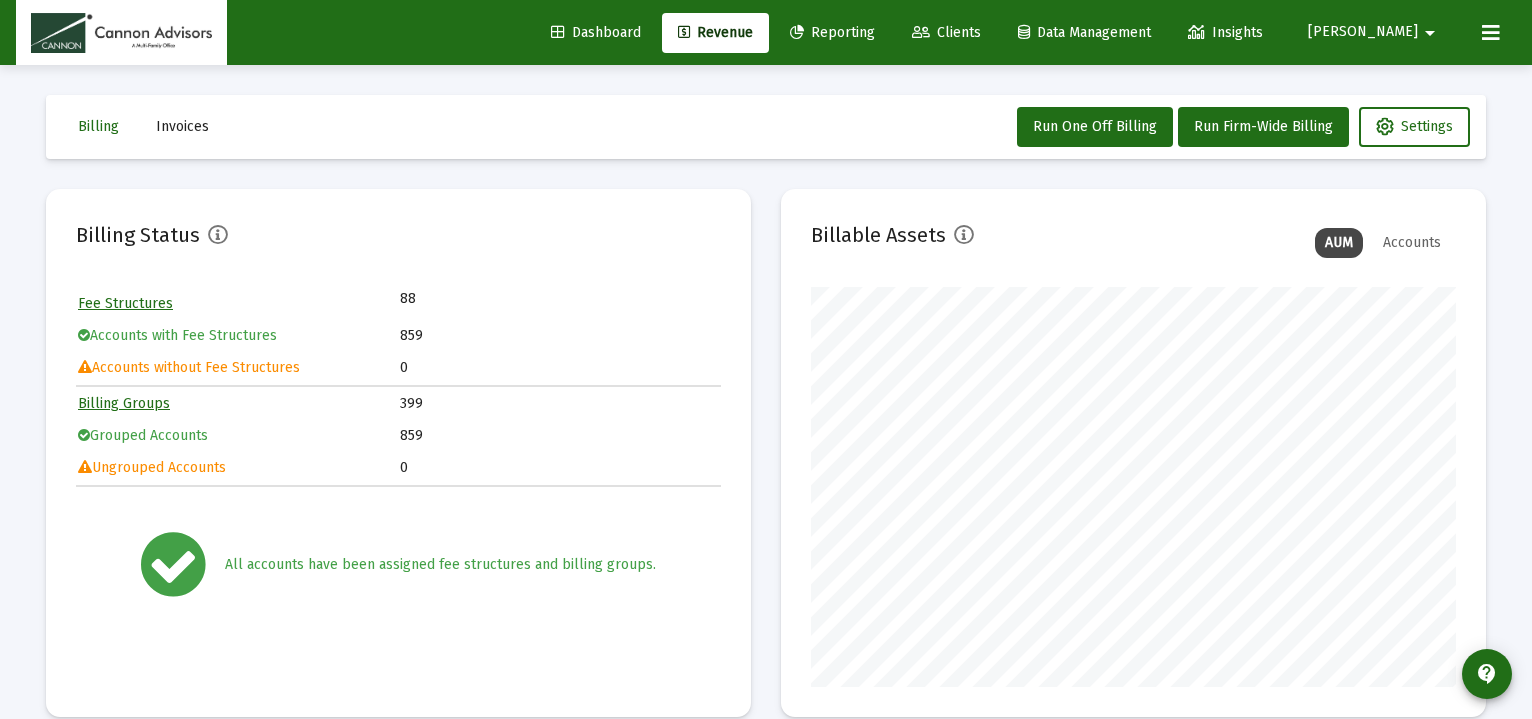 scroll, scrollTop: 999600, scrollLeft: 999355, axis: both 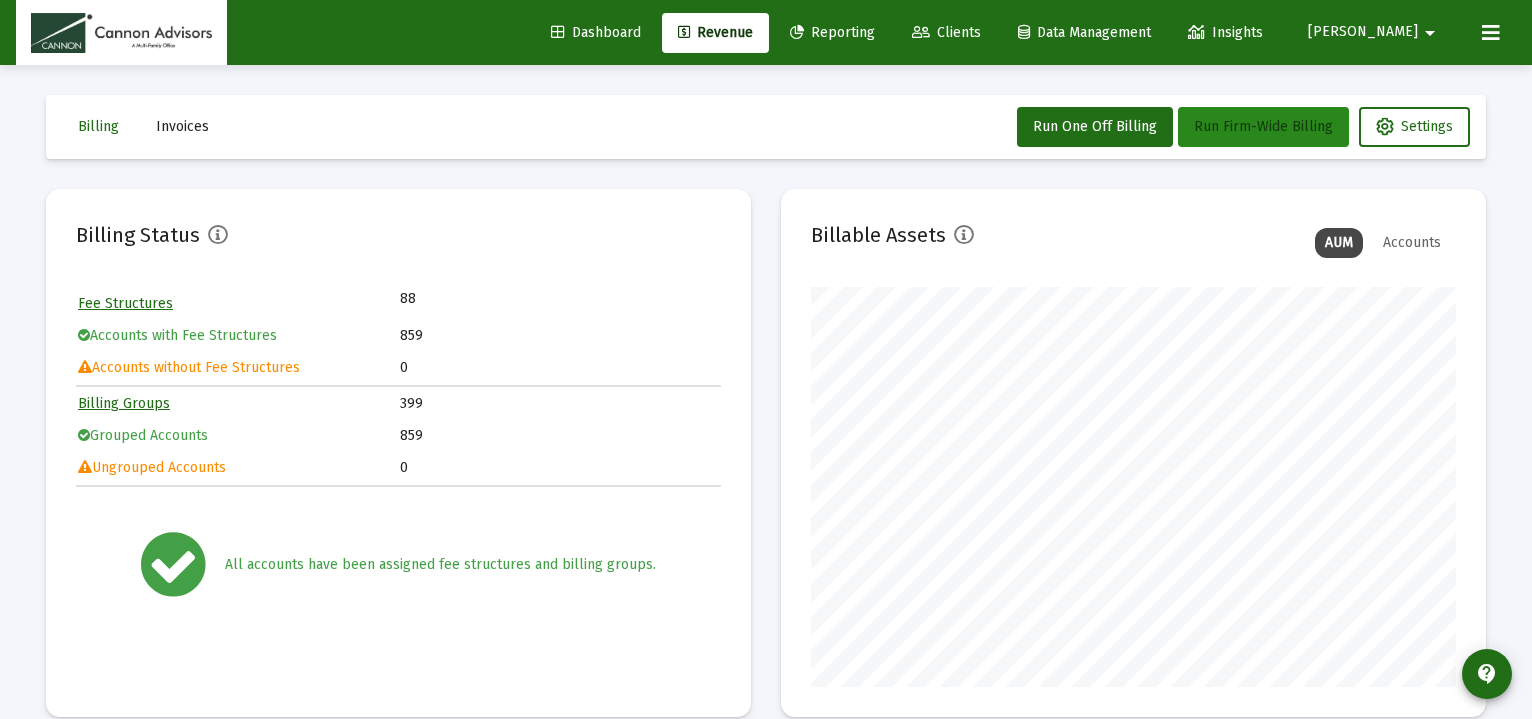 click on "Run Firm-Wide Billing" 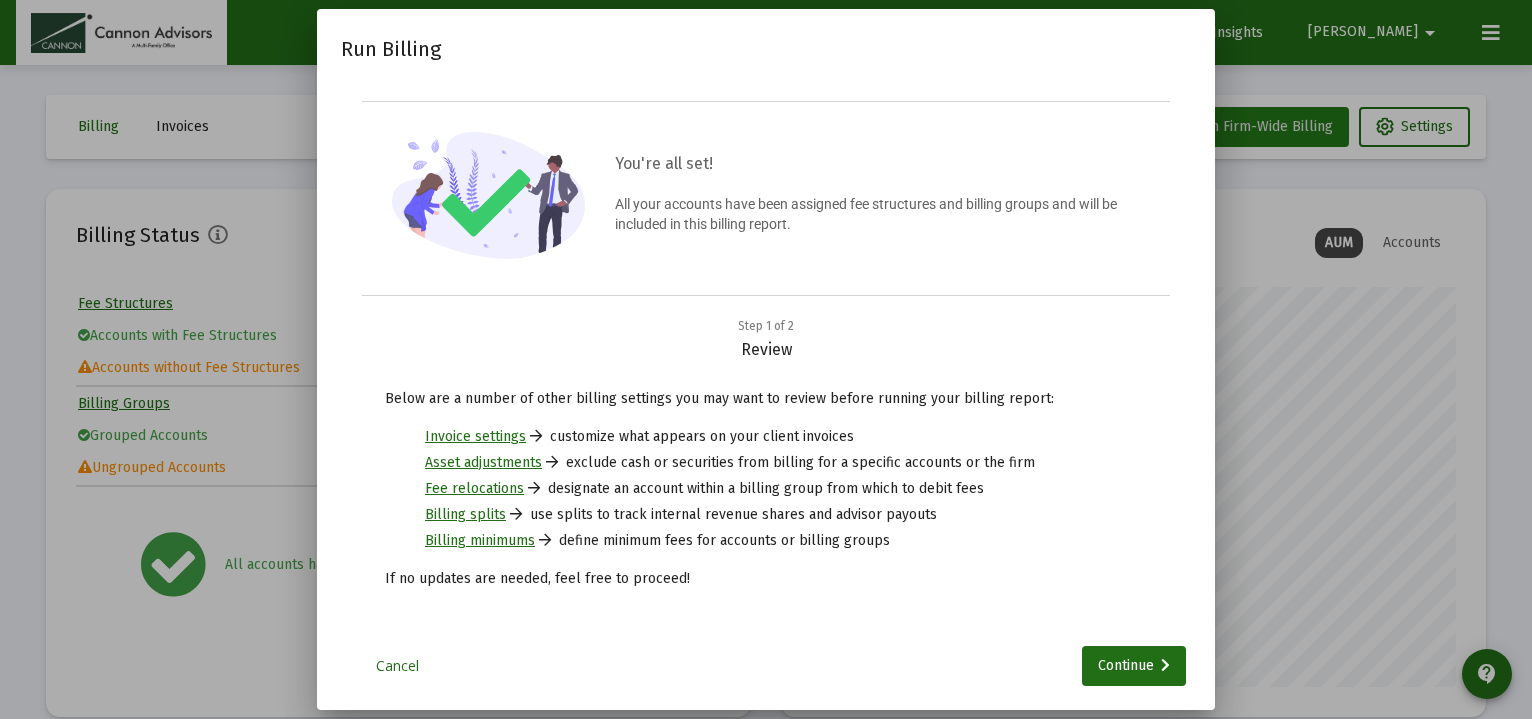 scroll, scrollTop: 999600, scrollLeft: 999355, axis: both 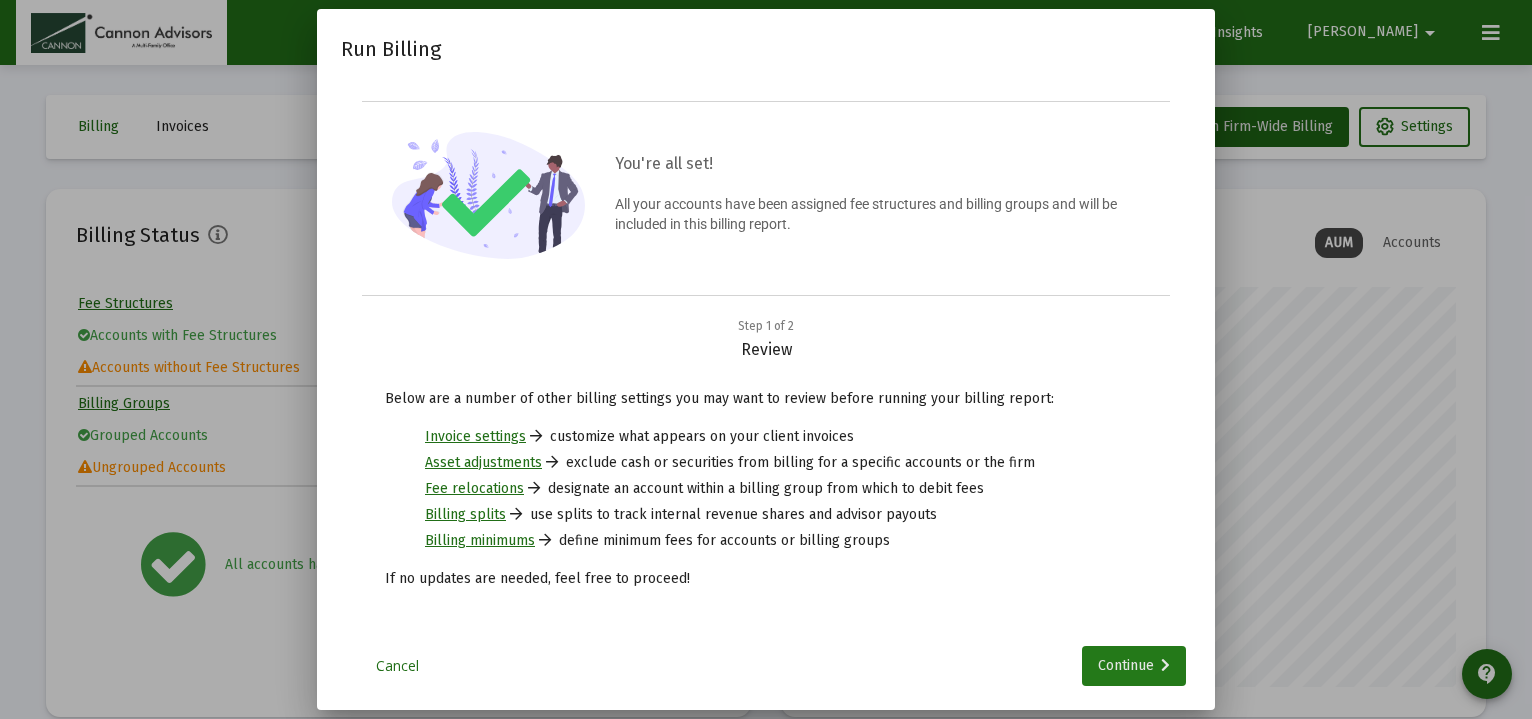 click on "Continue" at bounding box center [1134, 666] 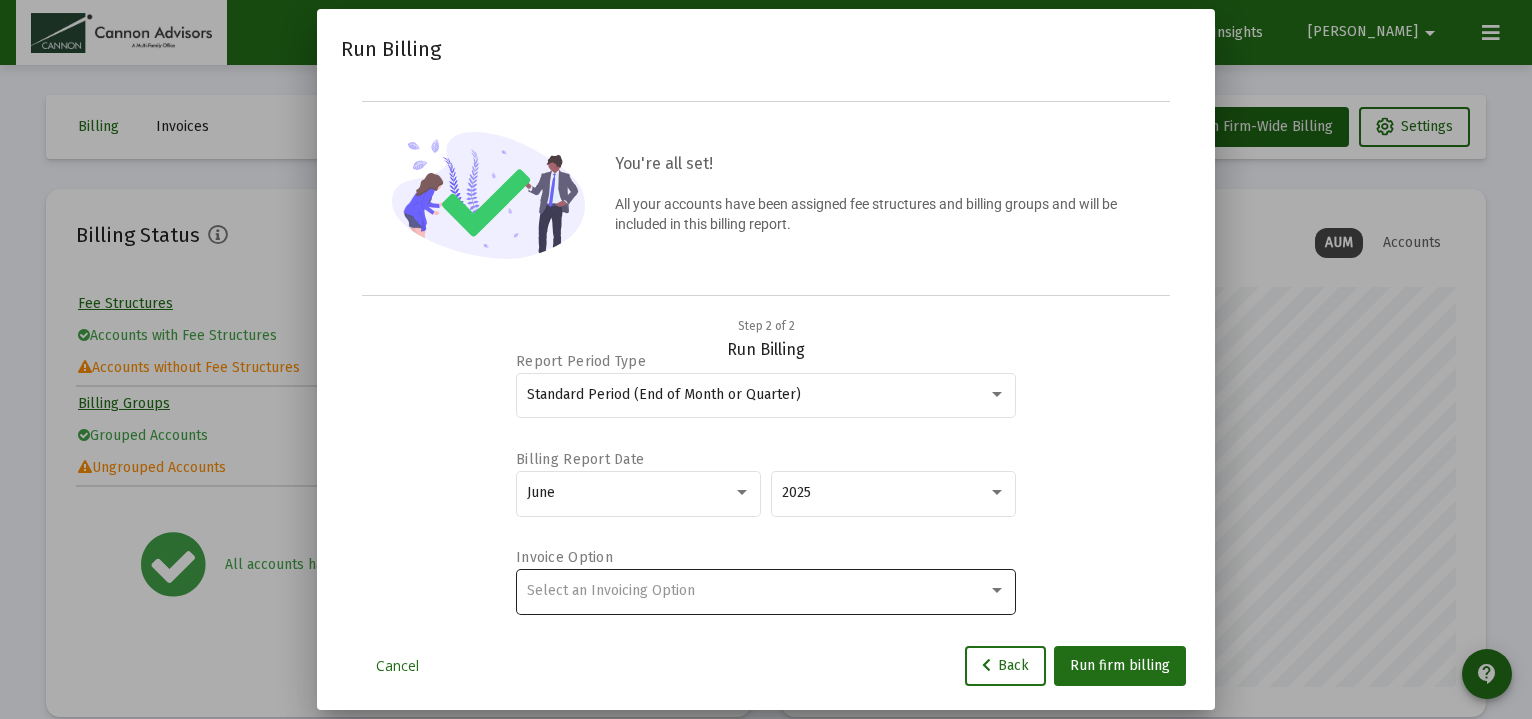 click on "Select an Invoicing Option" at bounding box center (757, 591) 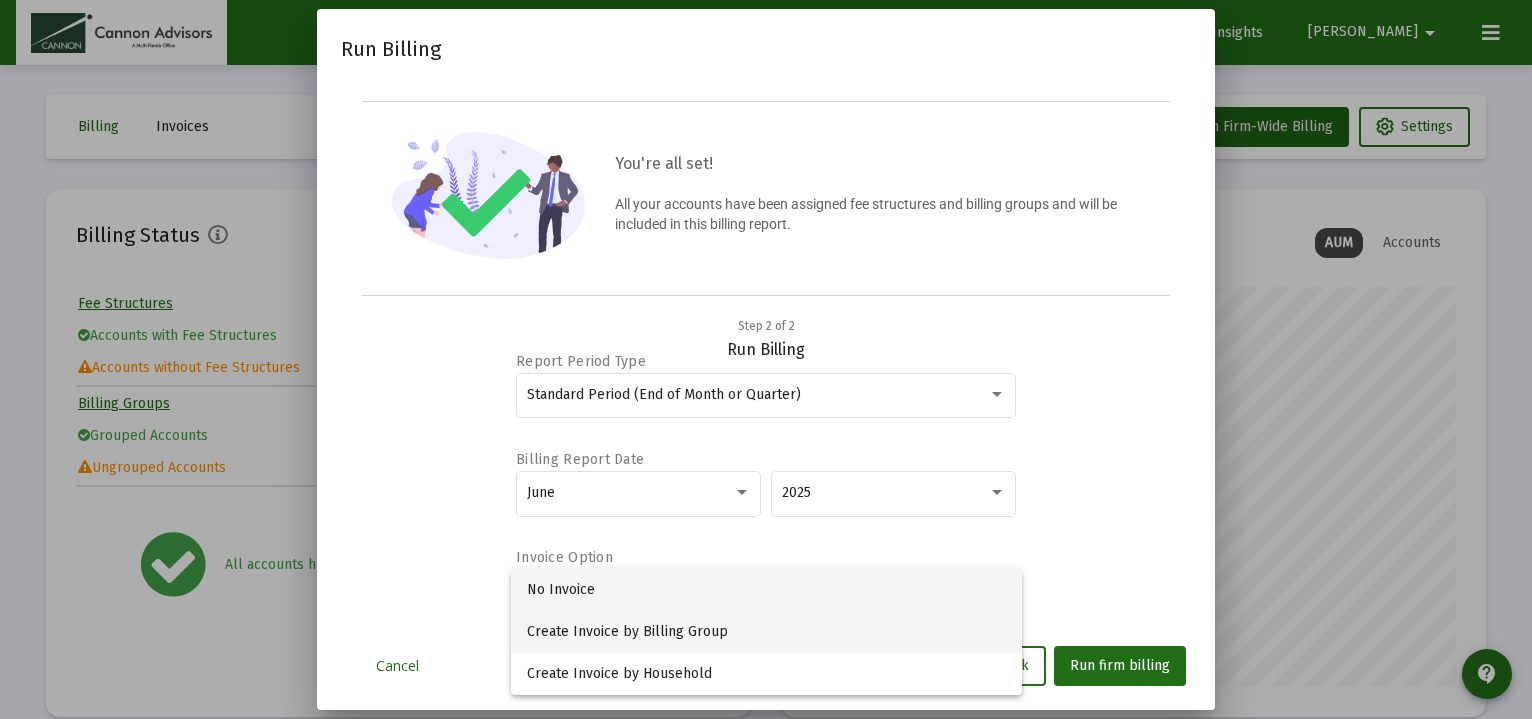 click on "Create Invoice by Billing Group" at bounding box center [766, 632] 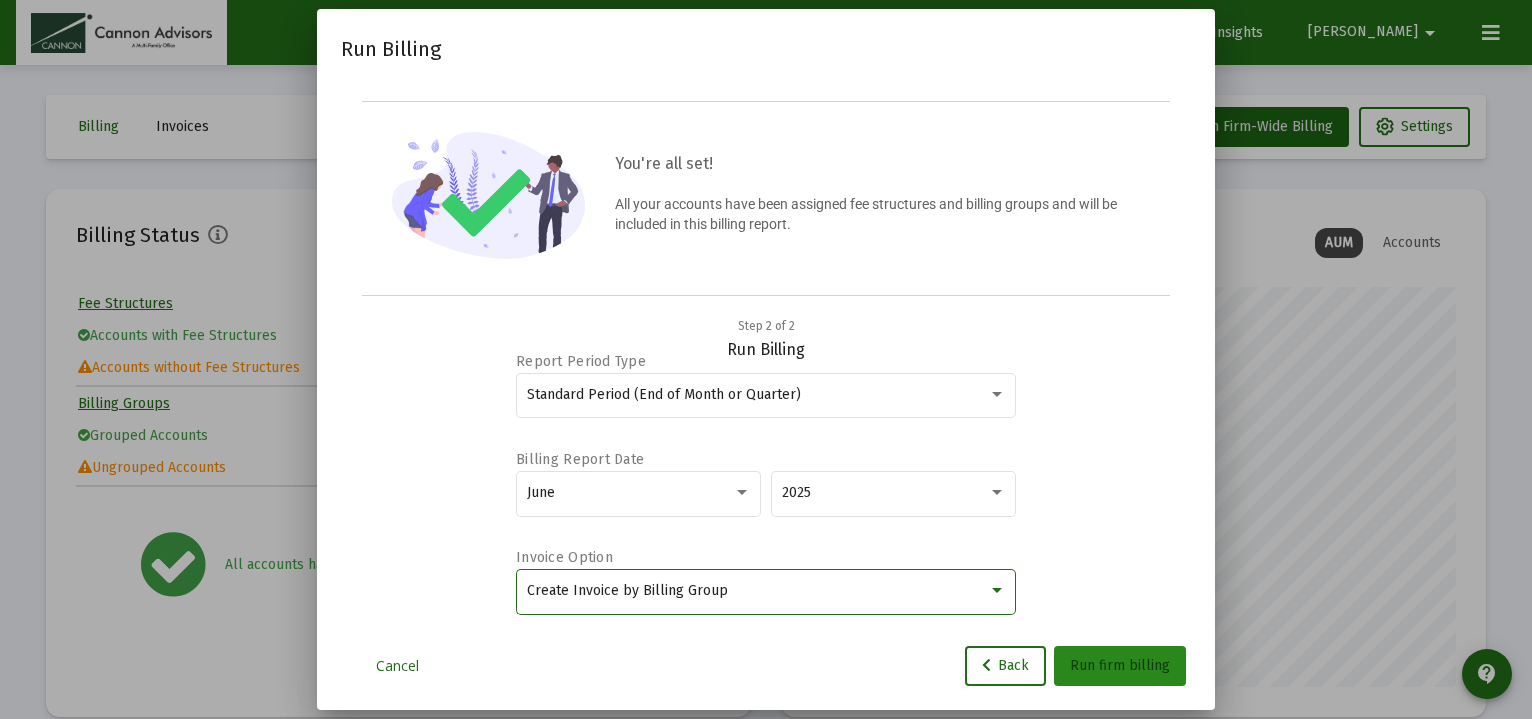 click on "Run firm billing" at bounding box center [1120, 665] 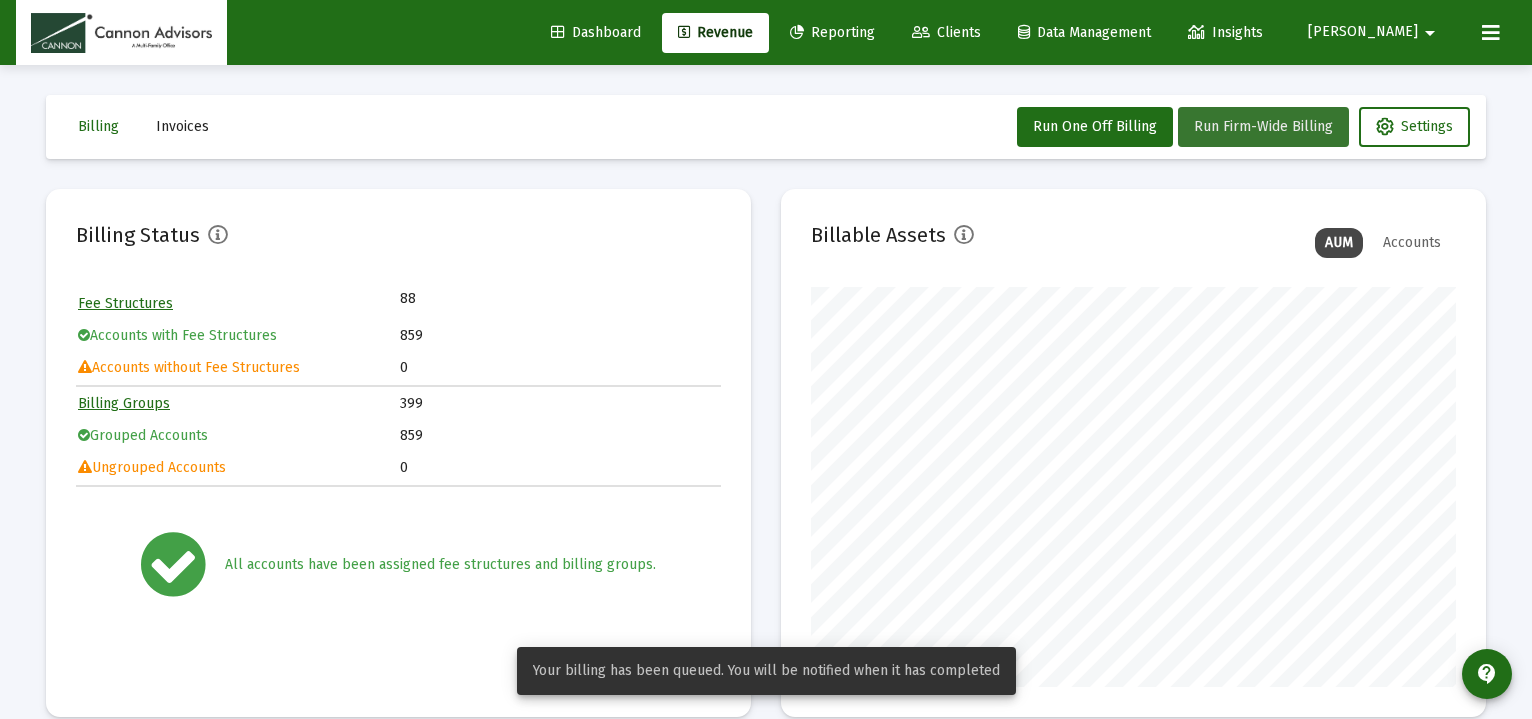 scroll, scrollTop: 999600, scrollLeft: 999355, axis: both 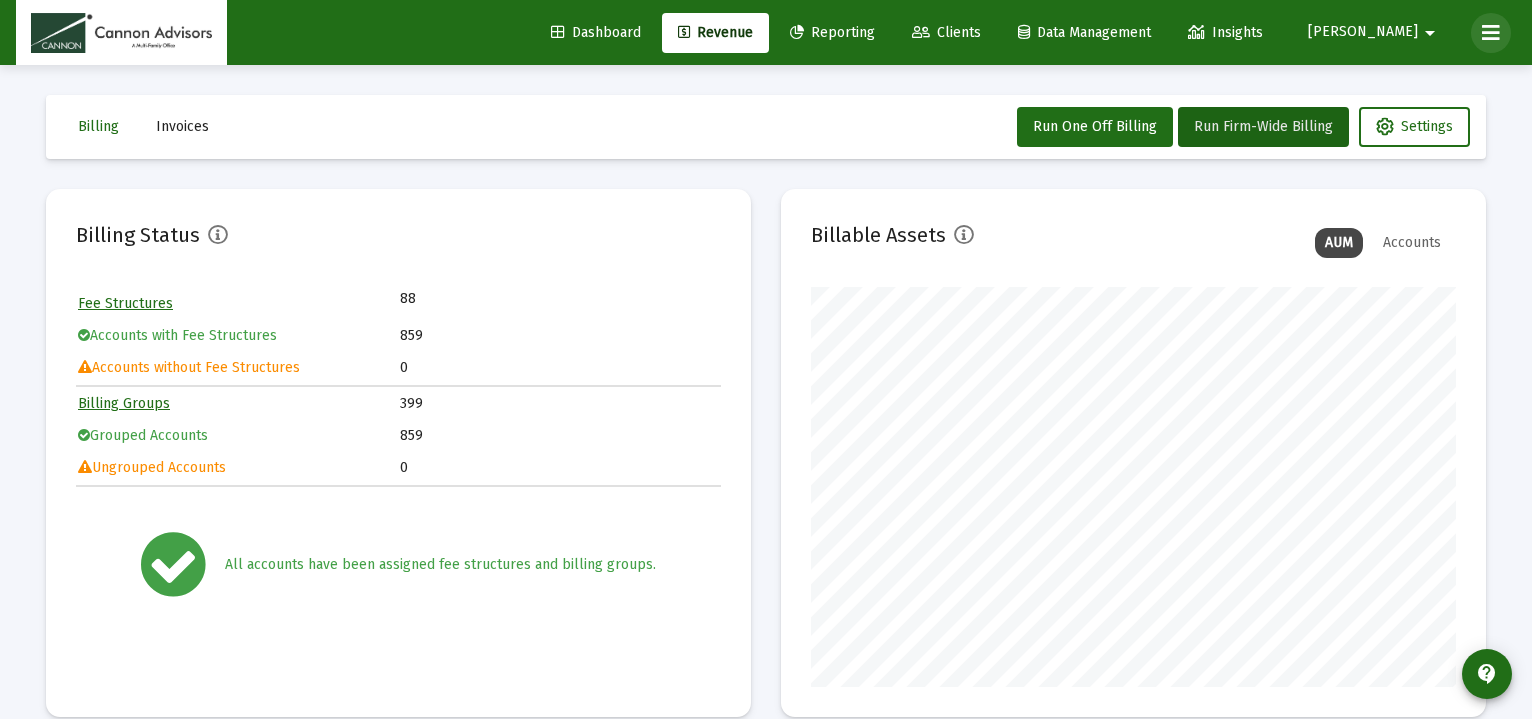 click 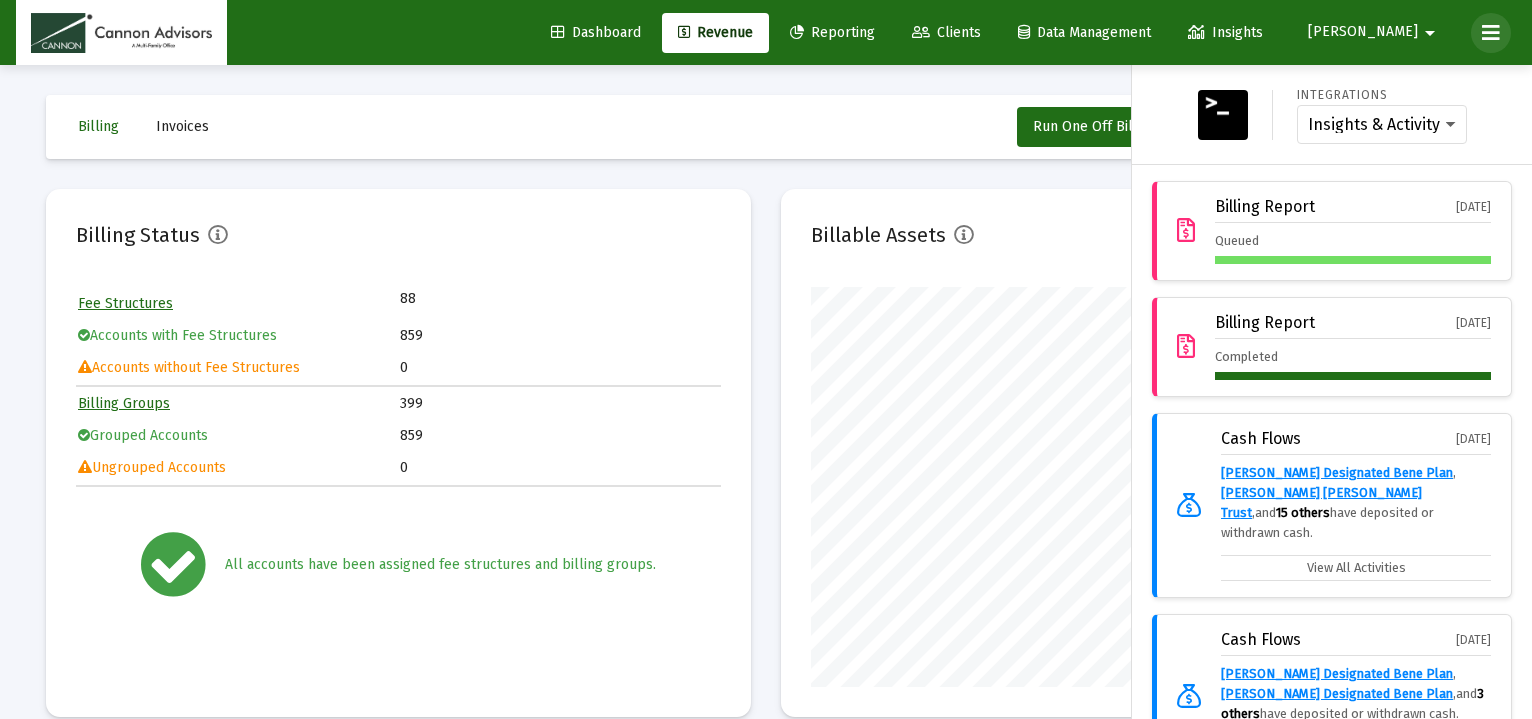 click 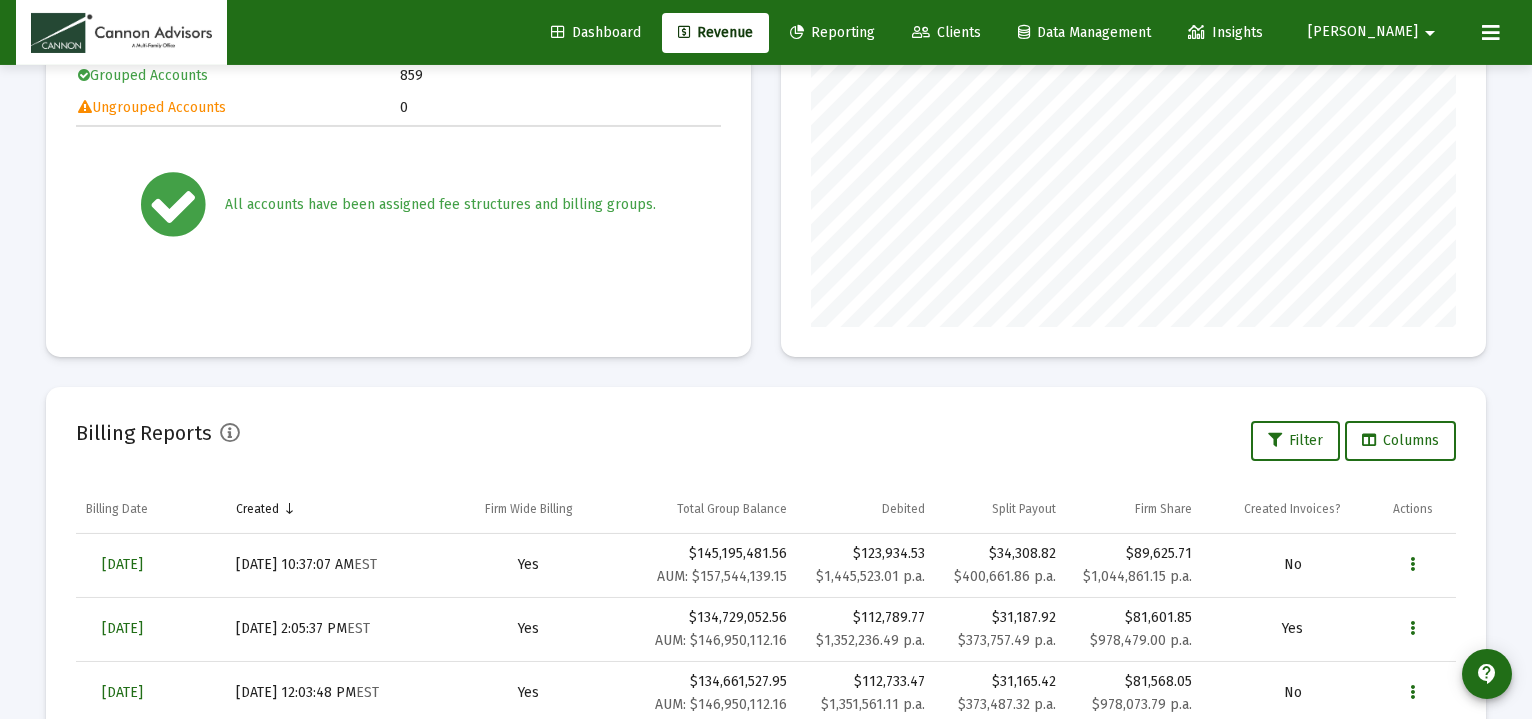 scroll, scrollTop: 408, scrollLeft: 0, axis: vertical 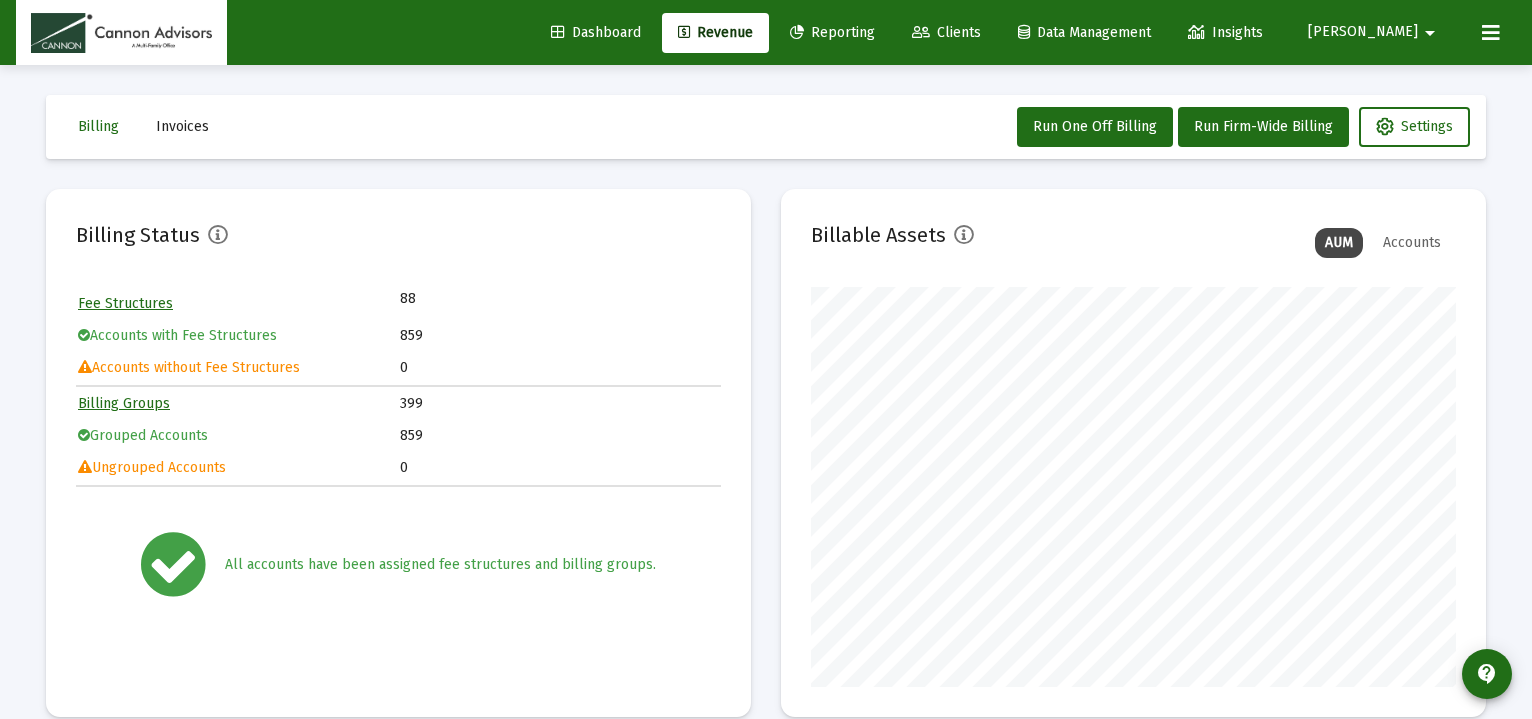 click on "Clients" 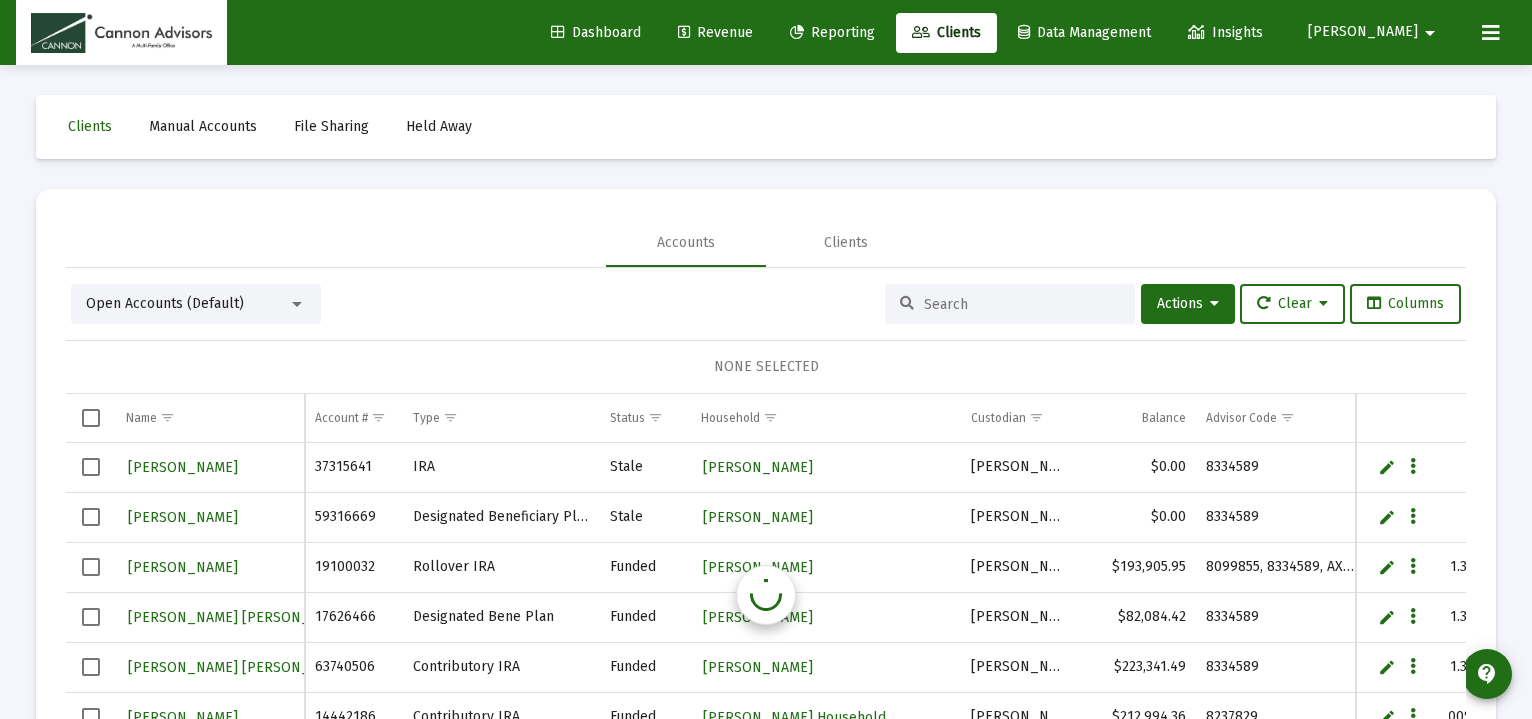 click at bounding box center [1022, 304] 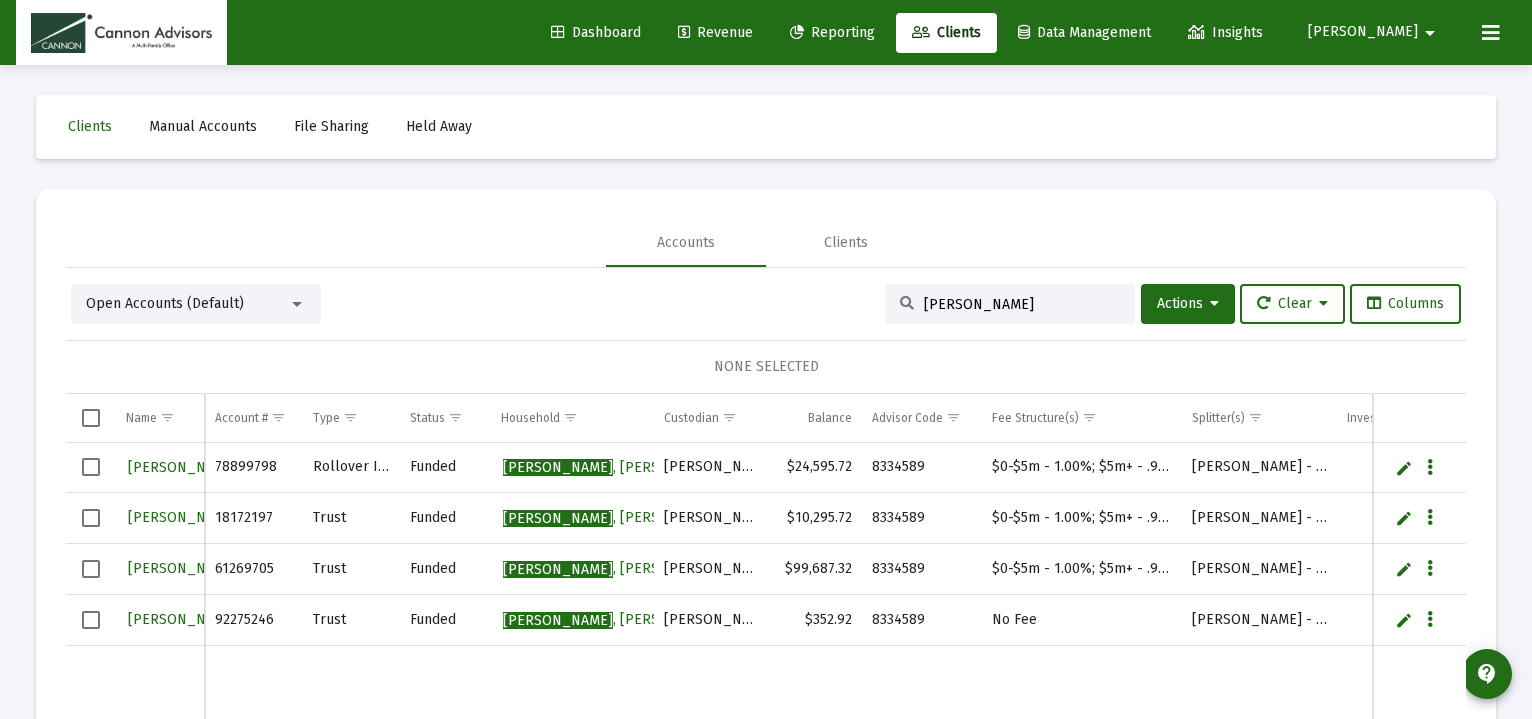 type on "[PERSON_NAME]" 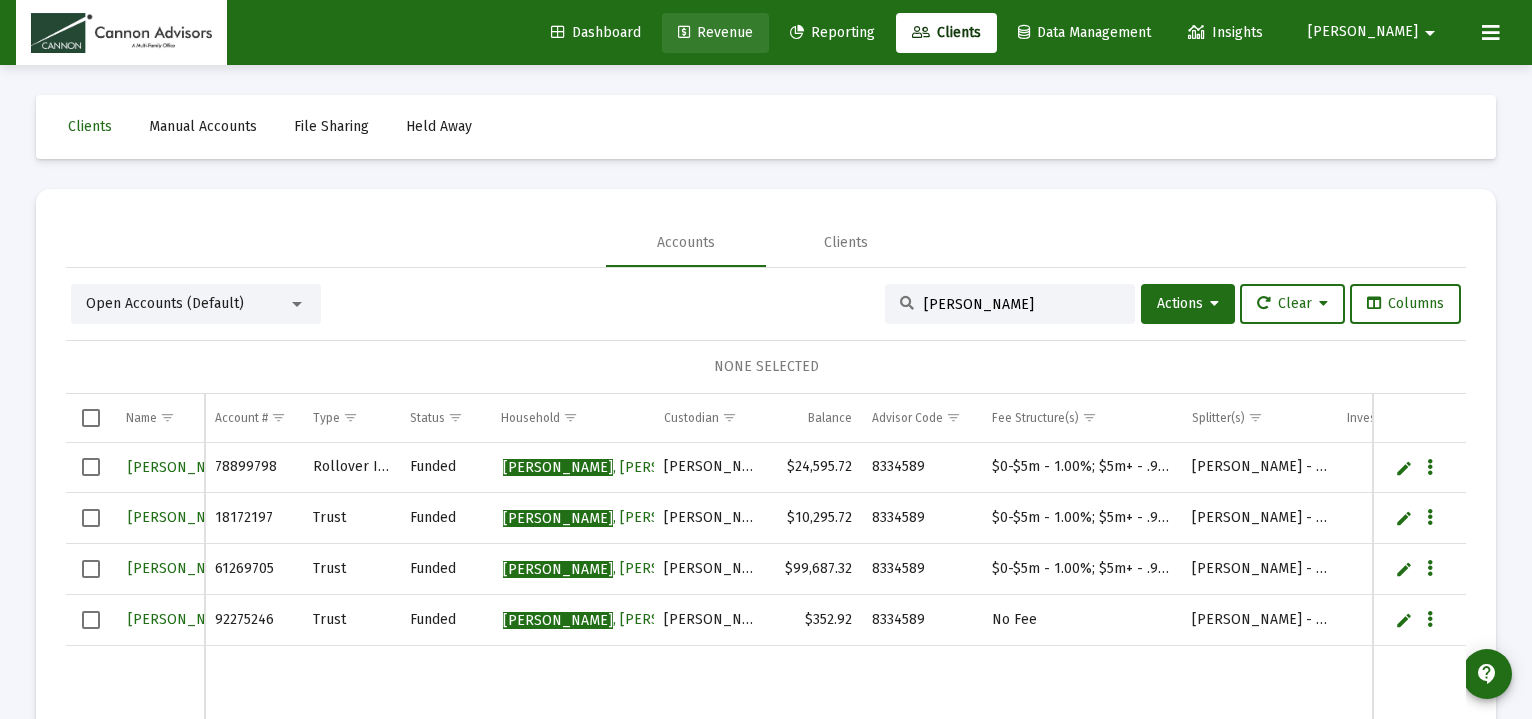click on "Revenue" 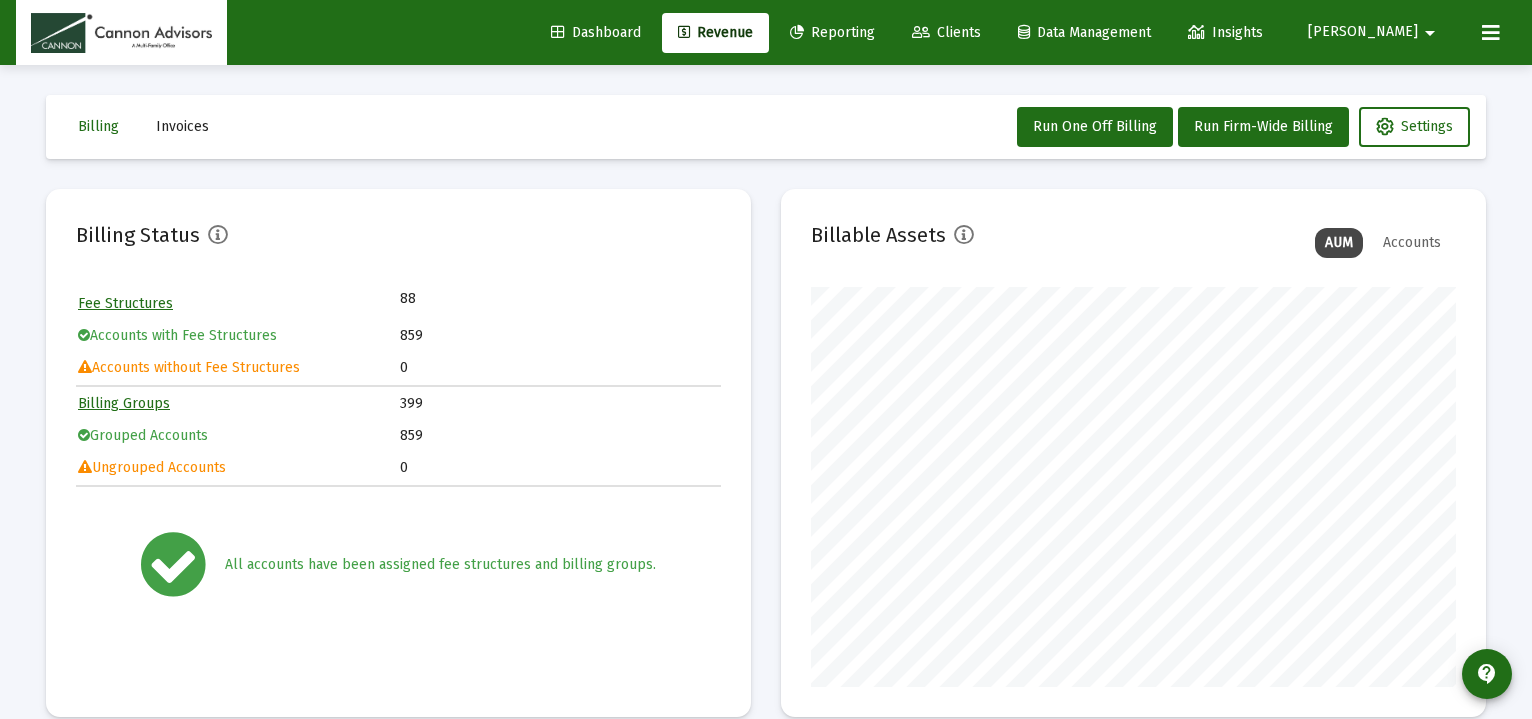 scroll, scrollTop: 999600, scrollLeft: 999355, axis: both 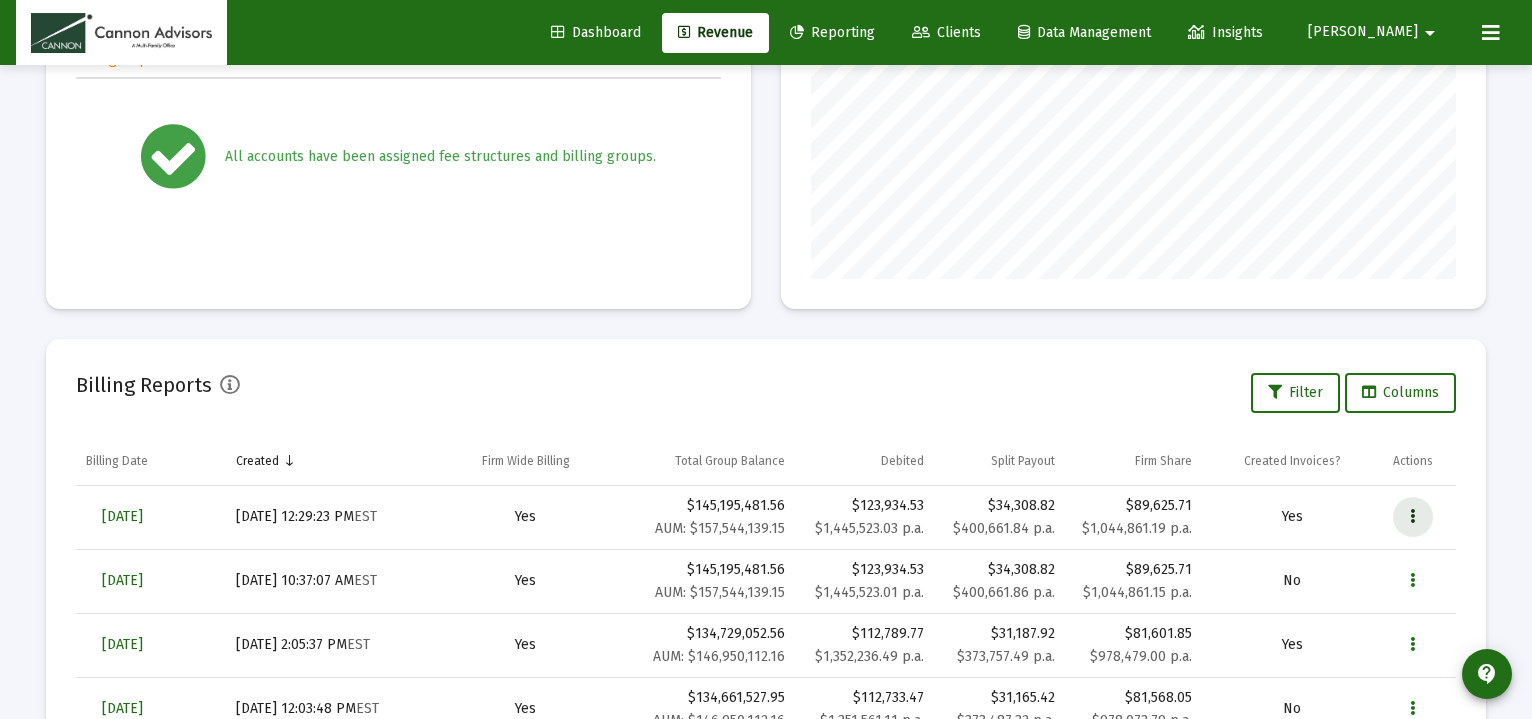click at bounding box center [1413, 517] 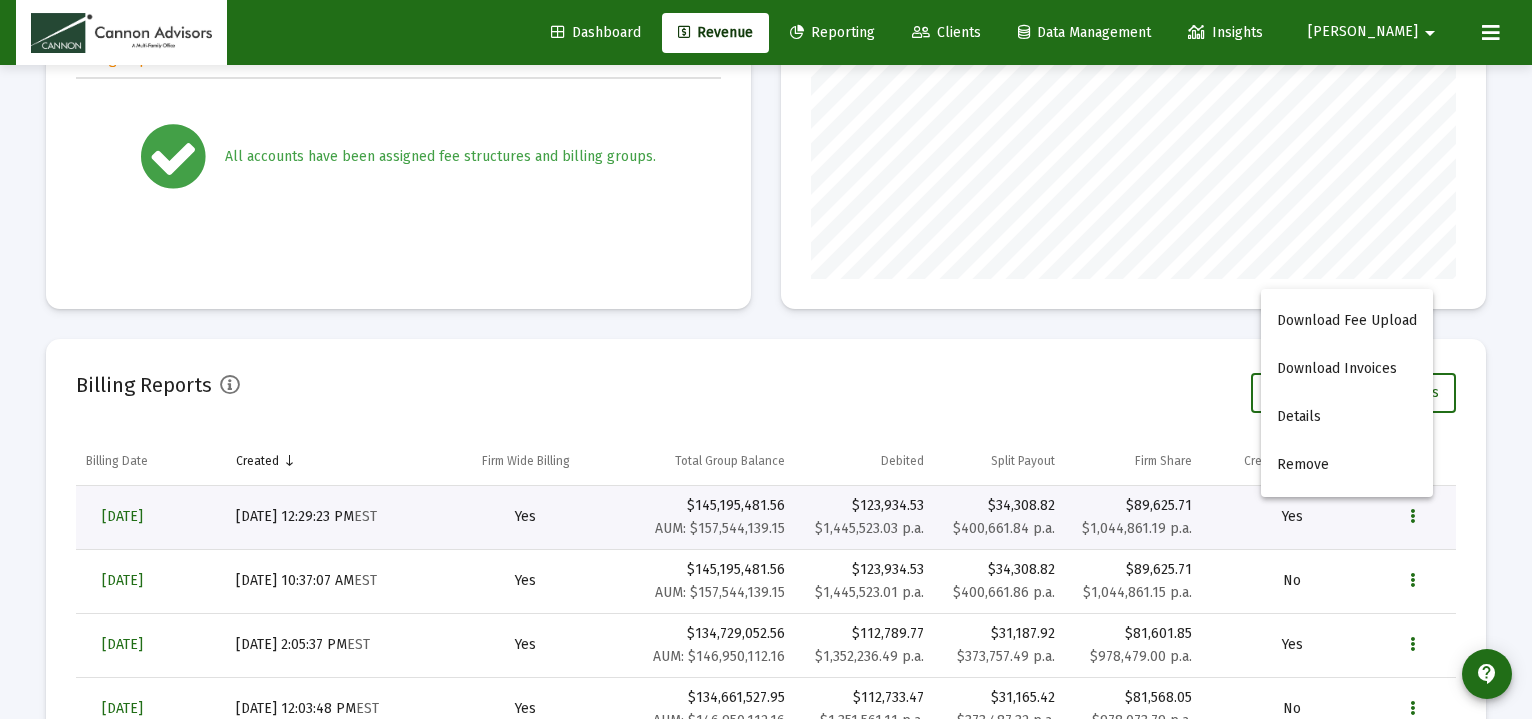 click at bounding box center [766, 359] 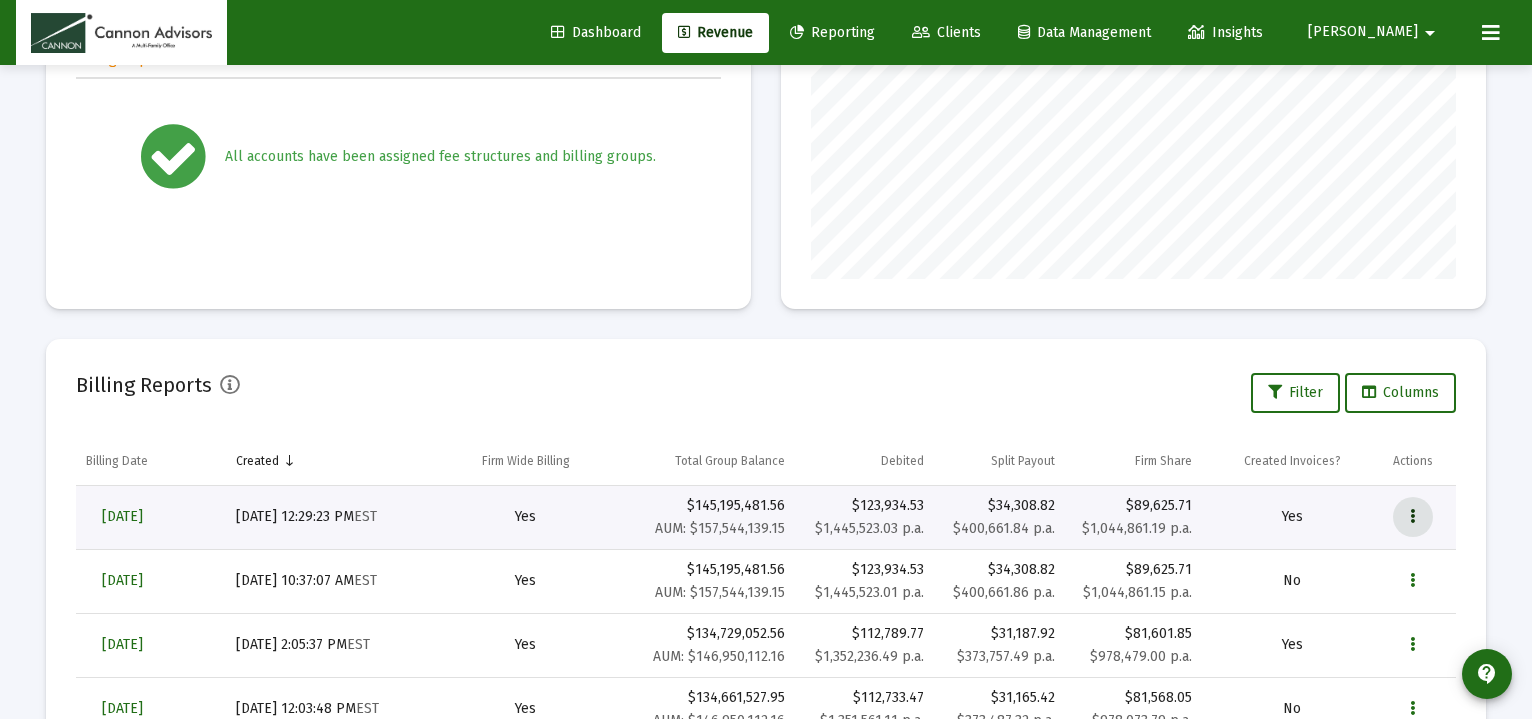 click at bounding box center (1412, 517) 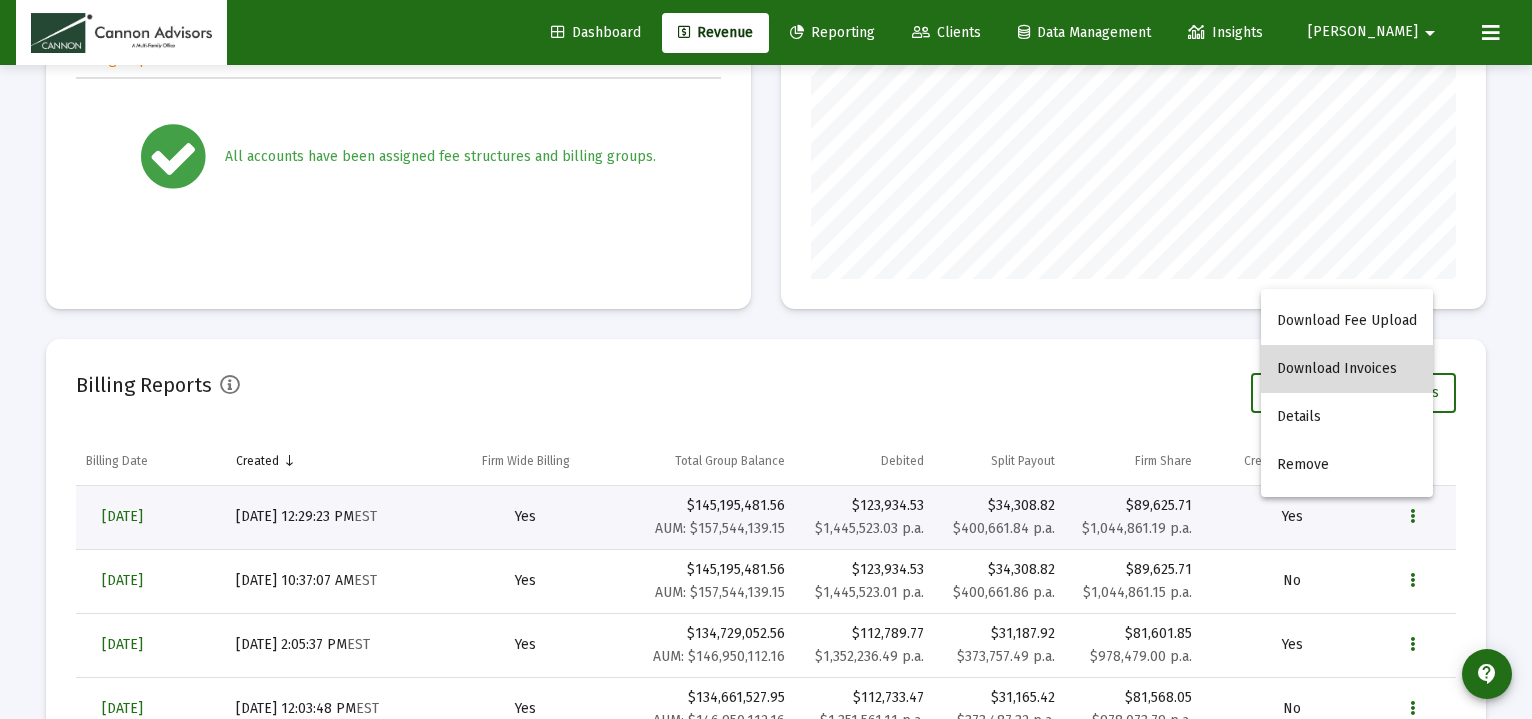 click on "Download Invoices" at bounding box center [1347, 369] 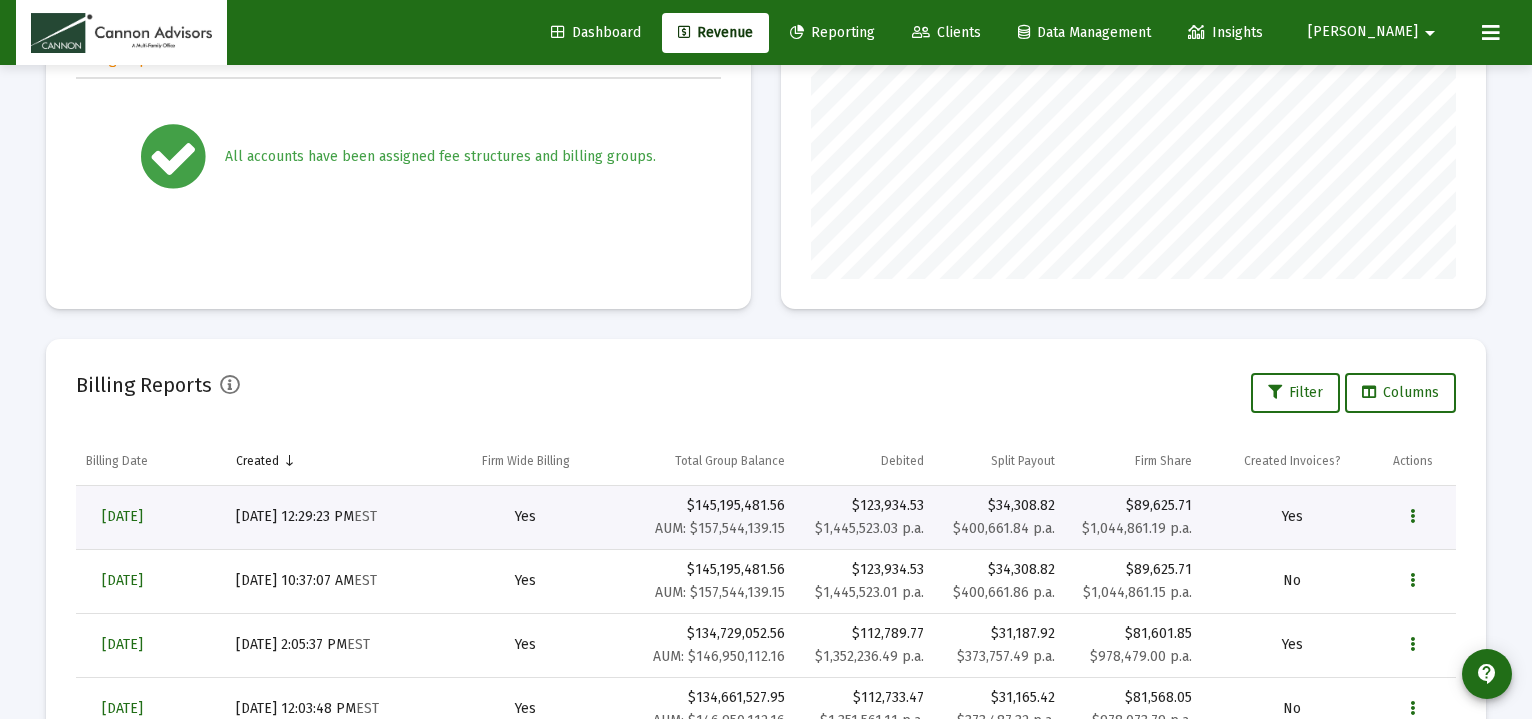 click on "Billing Status  Fee Structures   88     Accounts with Fee Structures   859     Accounts without Fee Structures   0   Billing Groups   399     Grouped Accounts   859     Ungrouped Accounts   0  All accounts have been assigned fee structures and billing groups." 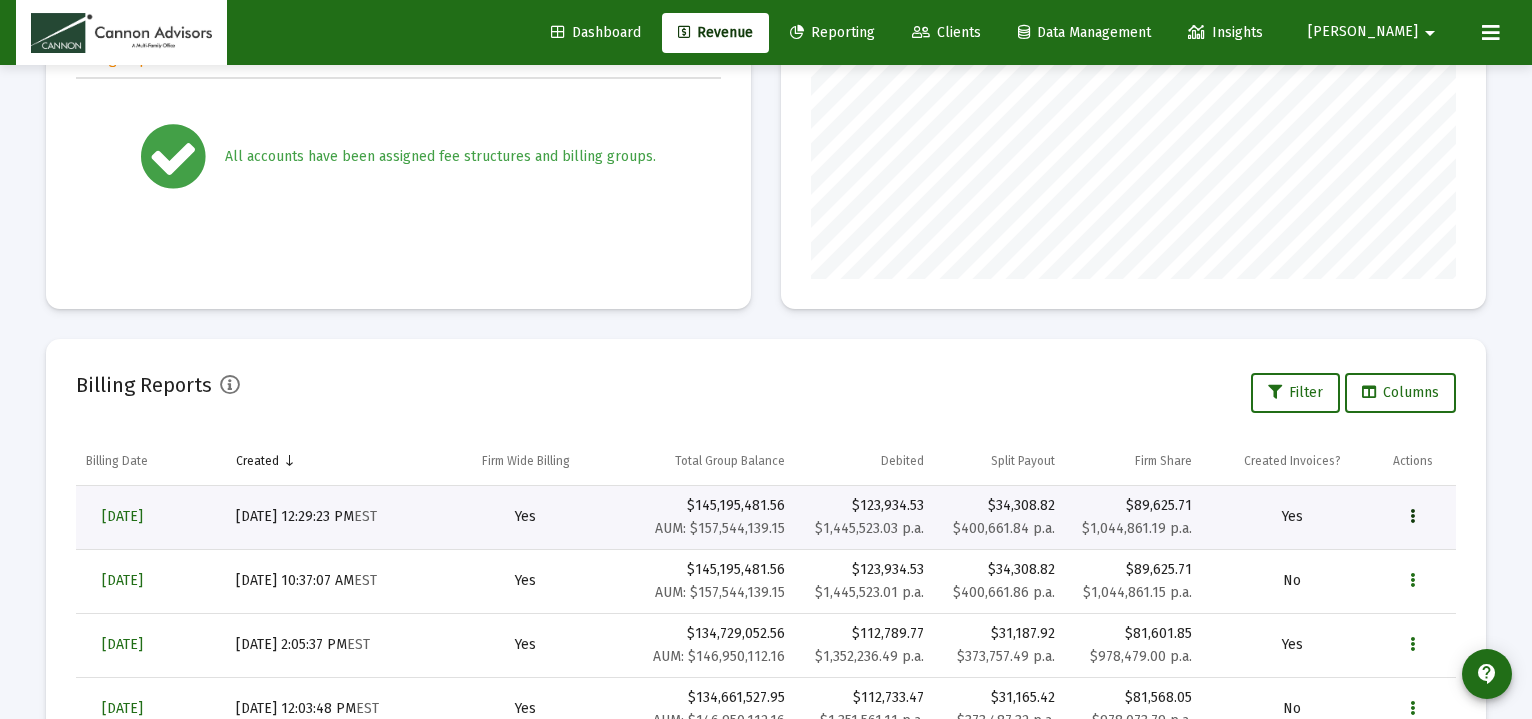 click at bounding box center (1413, 517) 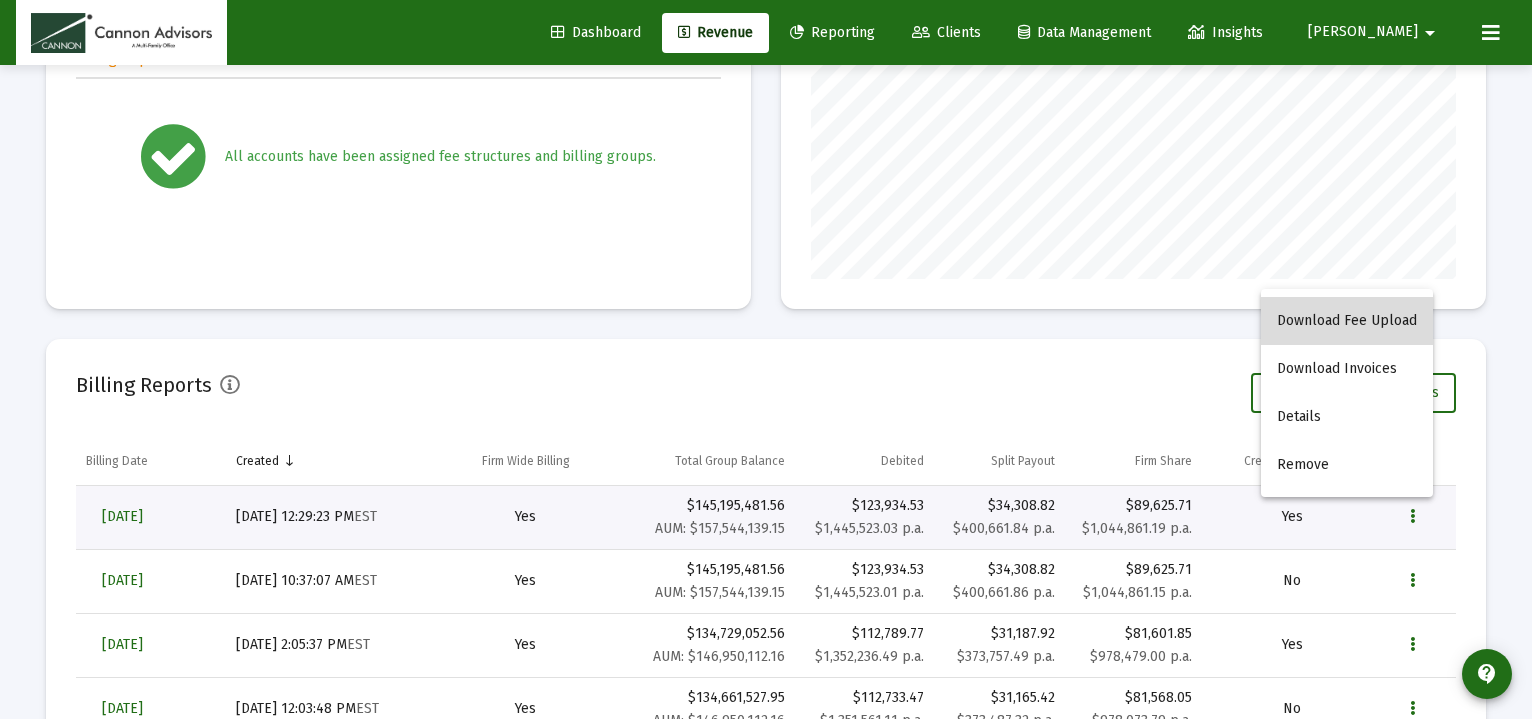 click on "Download Fee Upload" at bounding box center (1347, 321) 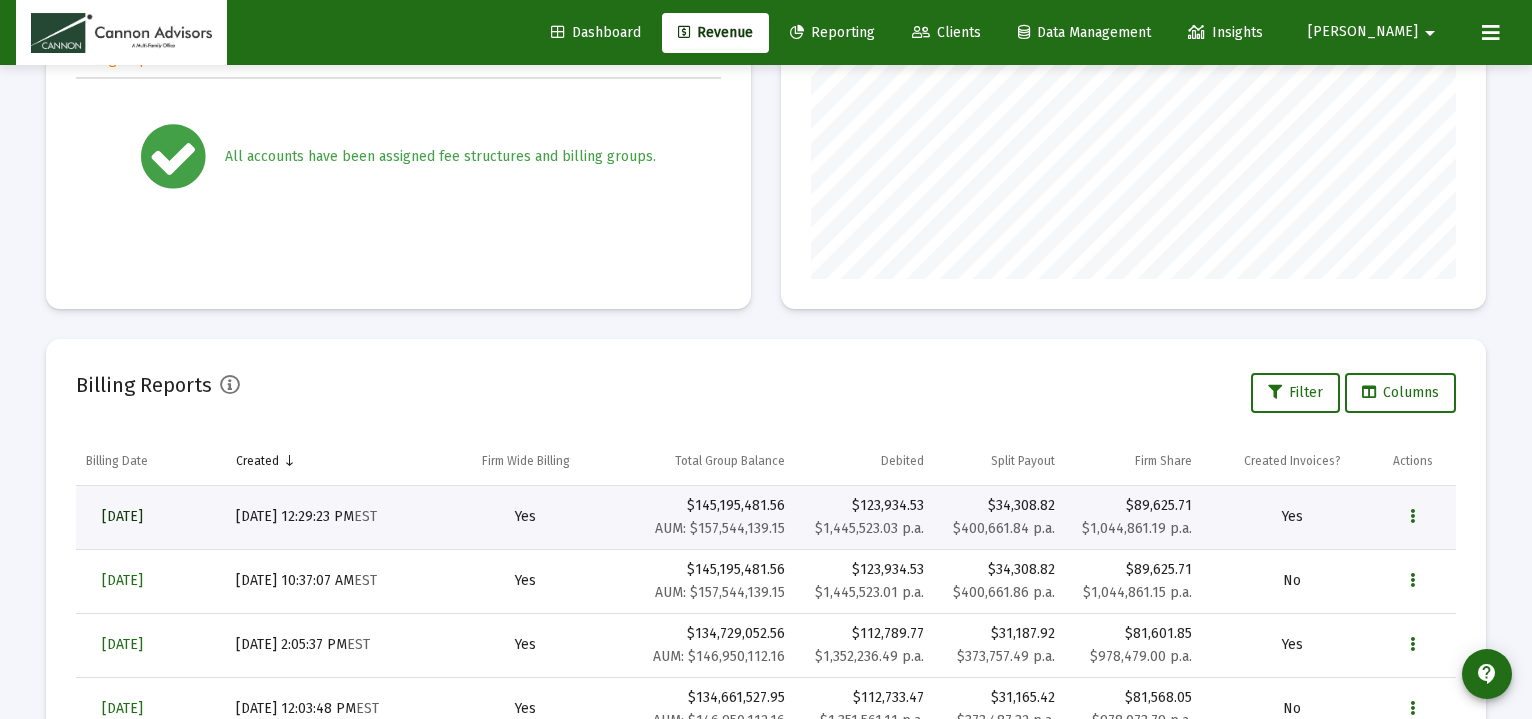 click on "[DATE]" at bounding box center [122, 516] 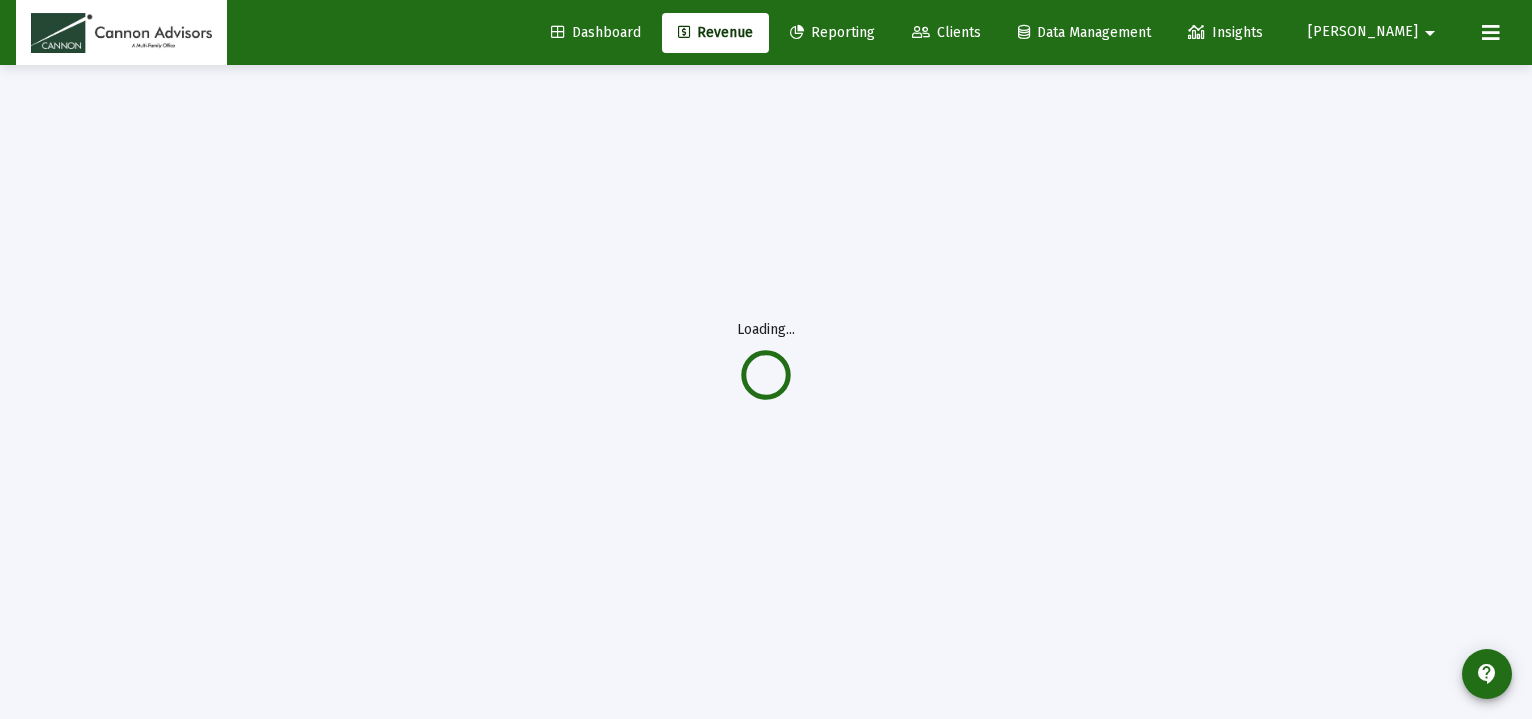 scroll, scrollTop: 65, scrollLeft: 0, axis: vertical 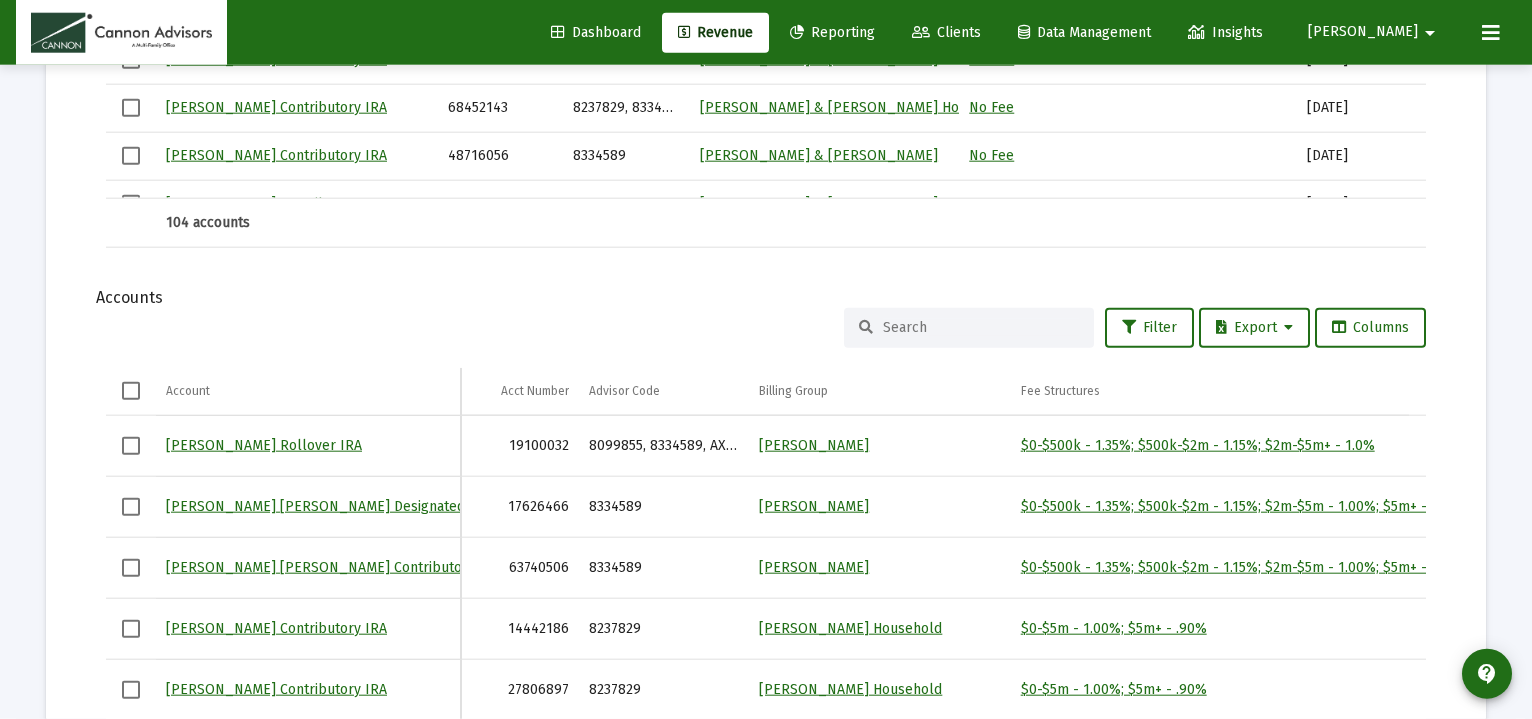 click 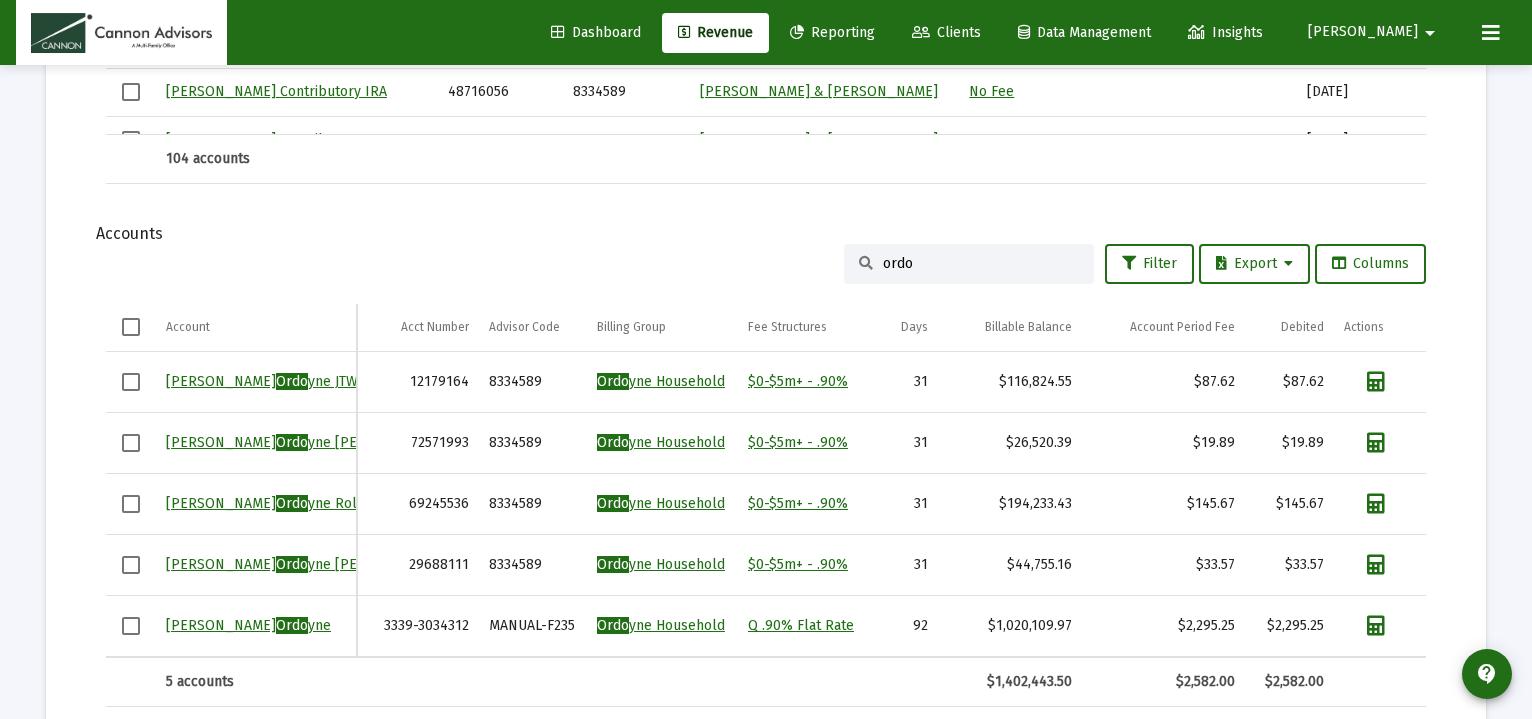 scroll, scrollTop: 2402, scrollLeft: 0, axis: vertical 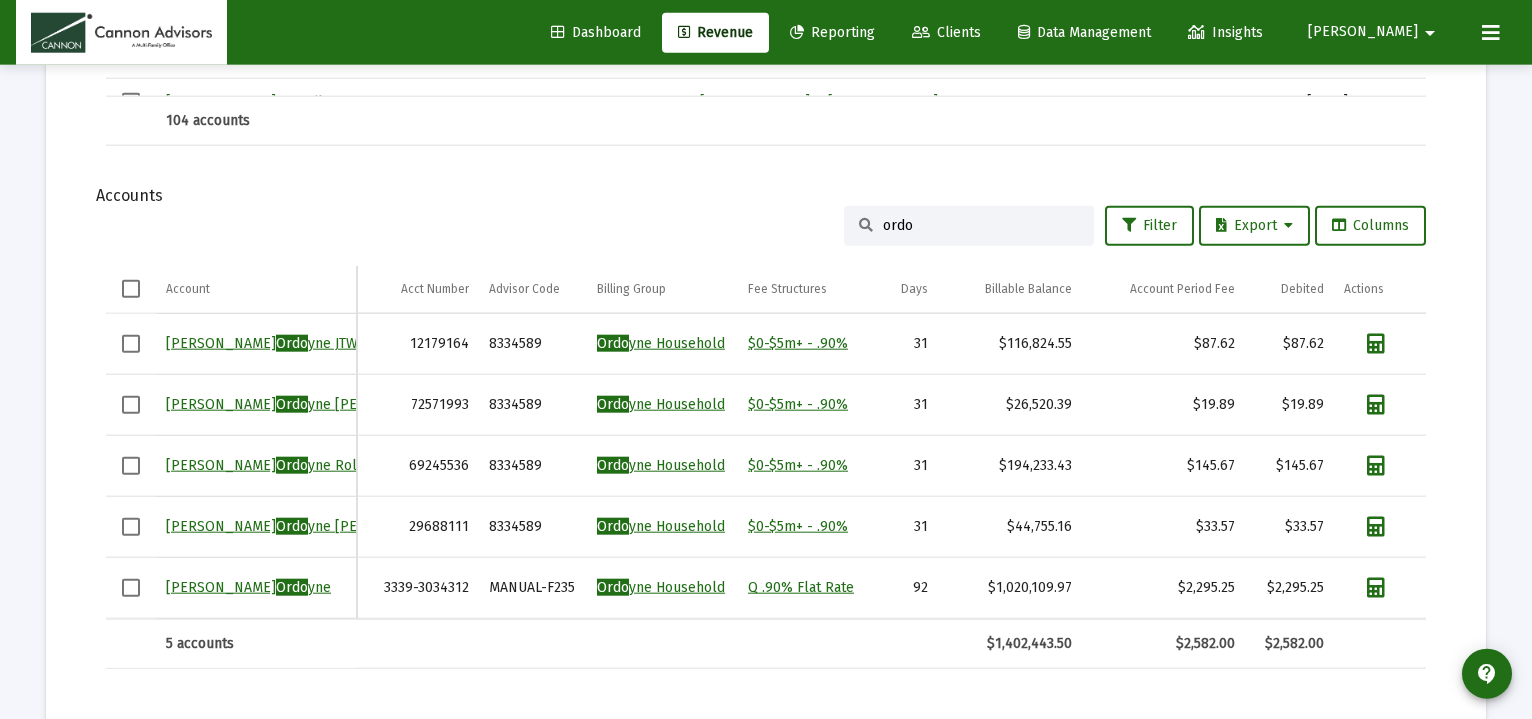 type on "ordo" 